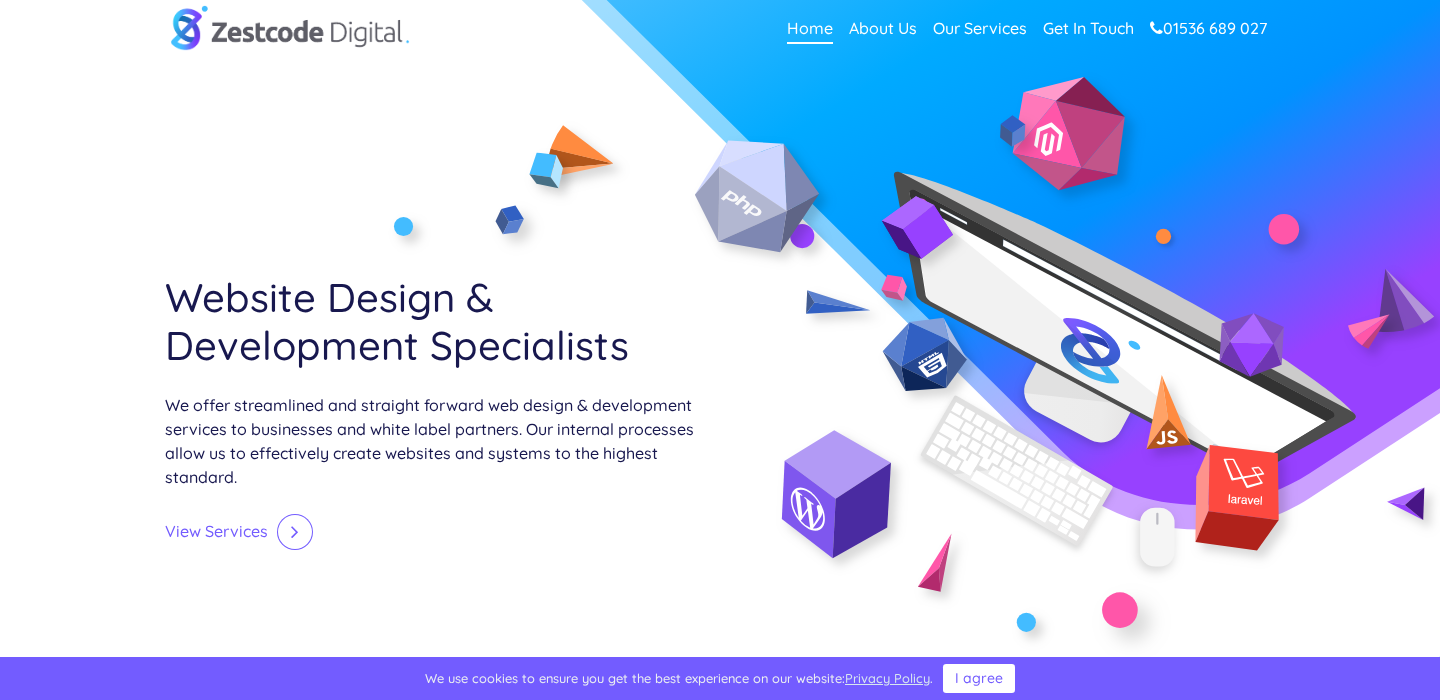 scroll, scrollTop: 0, scrollLeft: 0, axis: both 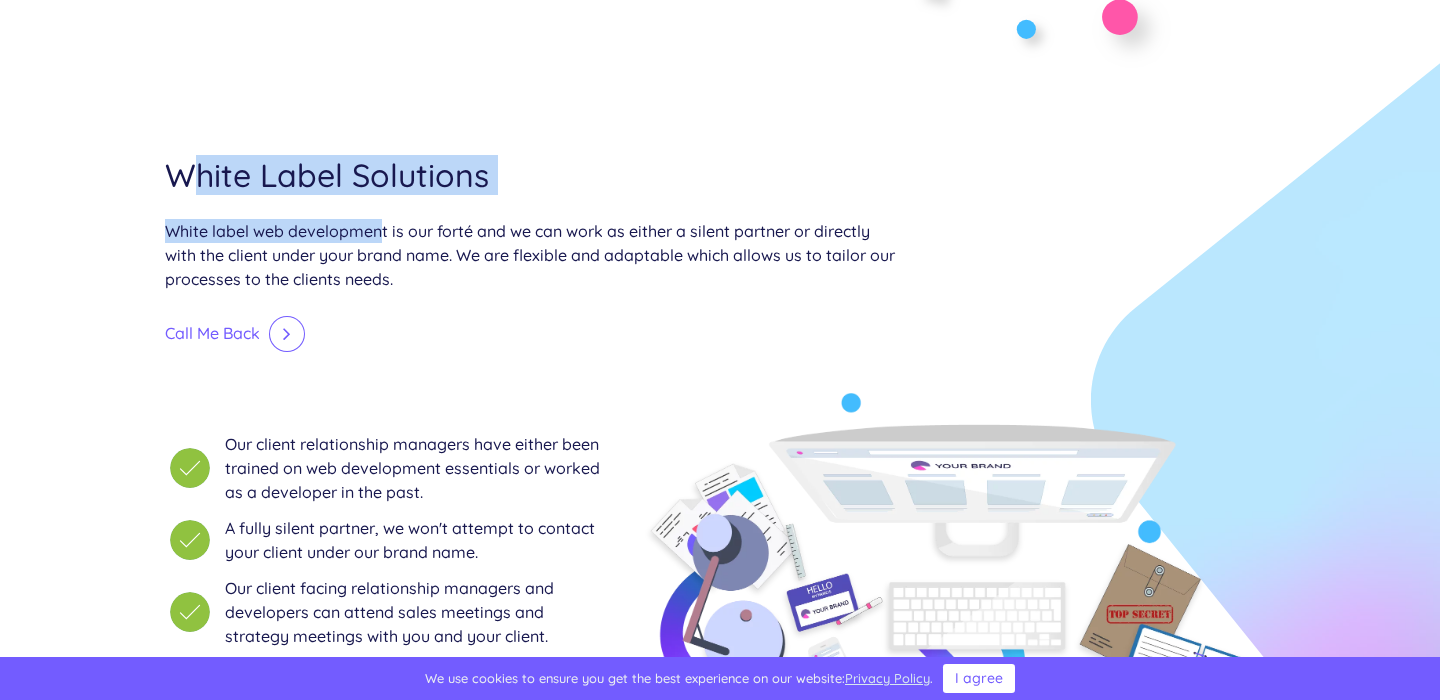 drag, startPoint x: 162, startPoint y: 168, endPoint x: 383, endPoint y: 228, distance: 229 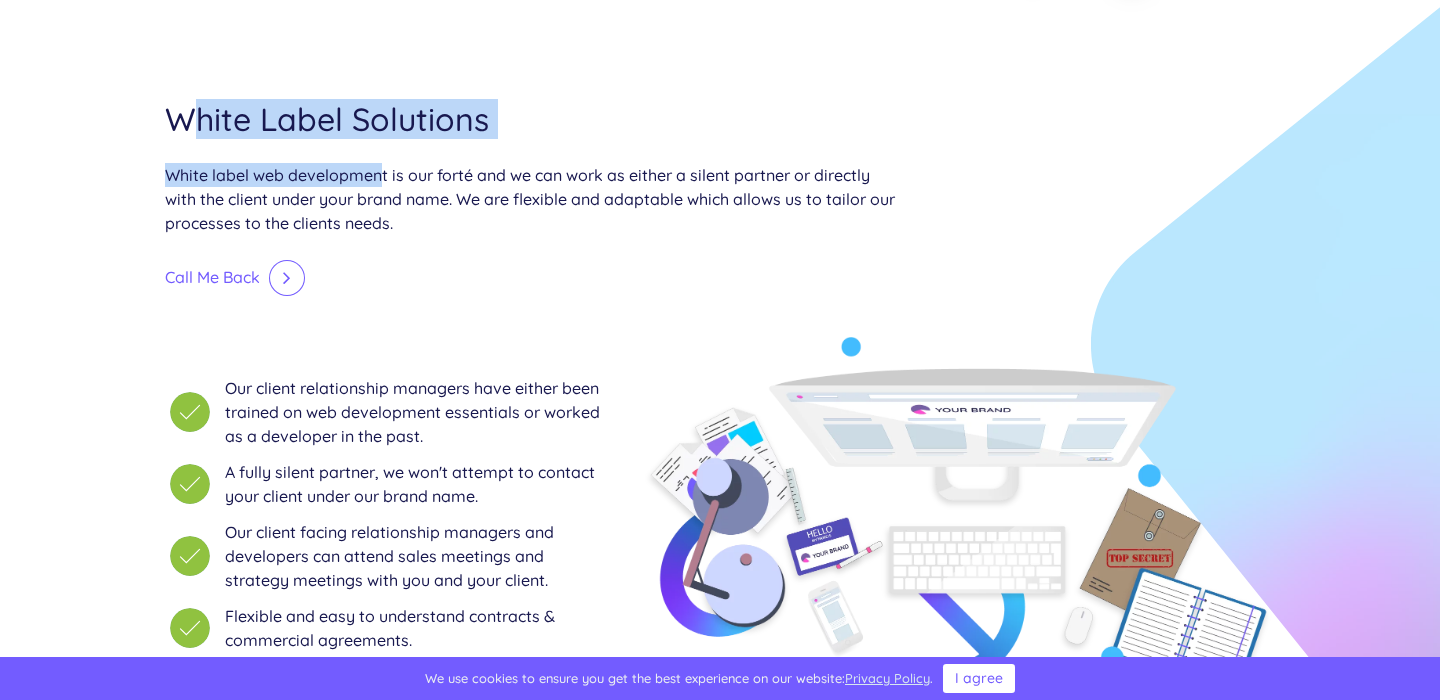 scroll, scrollTop: 664, scrollLeft: 0, axis: vertical 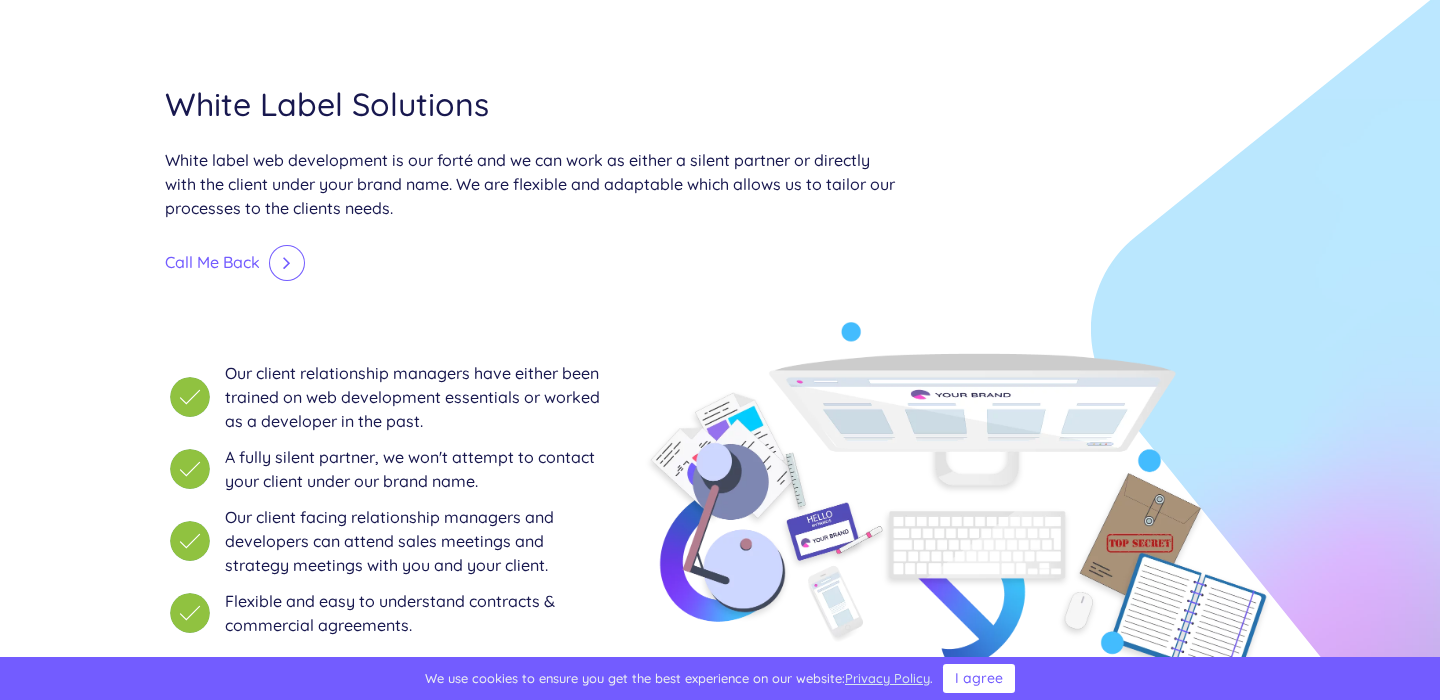 click on "White Label Solutions White label web development is our forté and we can work as either a silent partner or directly with the client under your brand name. We are flexible and adaptable which allows us to tailor our processes to the clients needs.
Call Me Back" at bounding box center (530, 201) 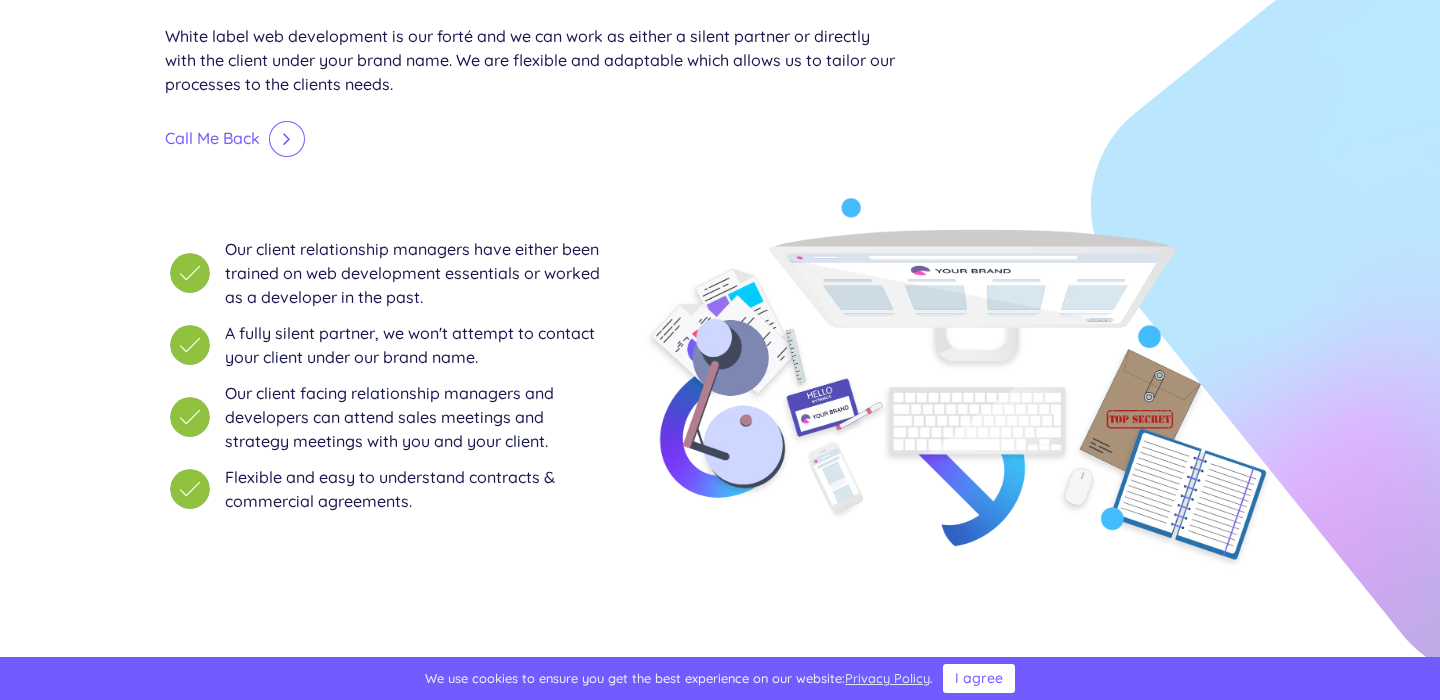 scroll, scrollTop: 791, scrollLeft: 0, axis: vertical 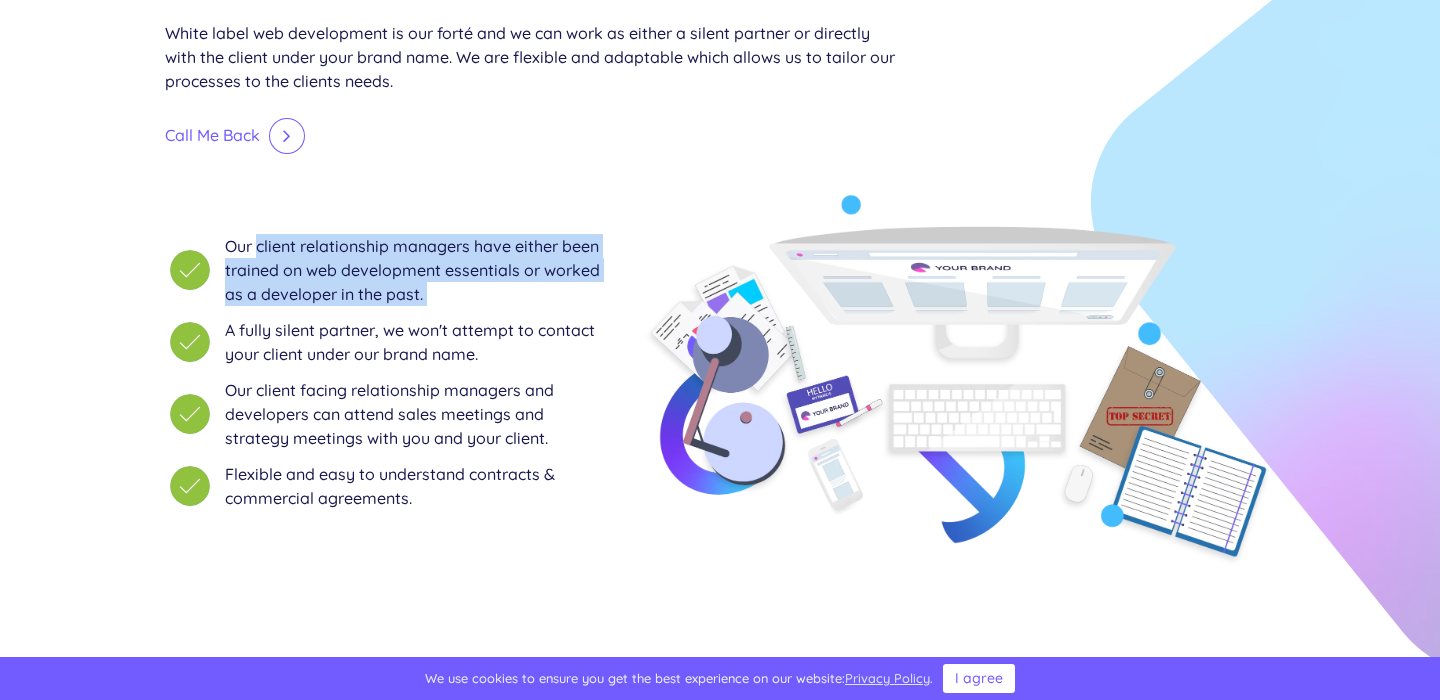 drag, startPoint x: 252, startPoint y: 241, endPoint x: 301, endPoint y: 308, distance: 83.00603 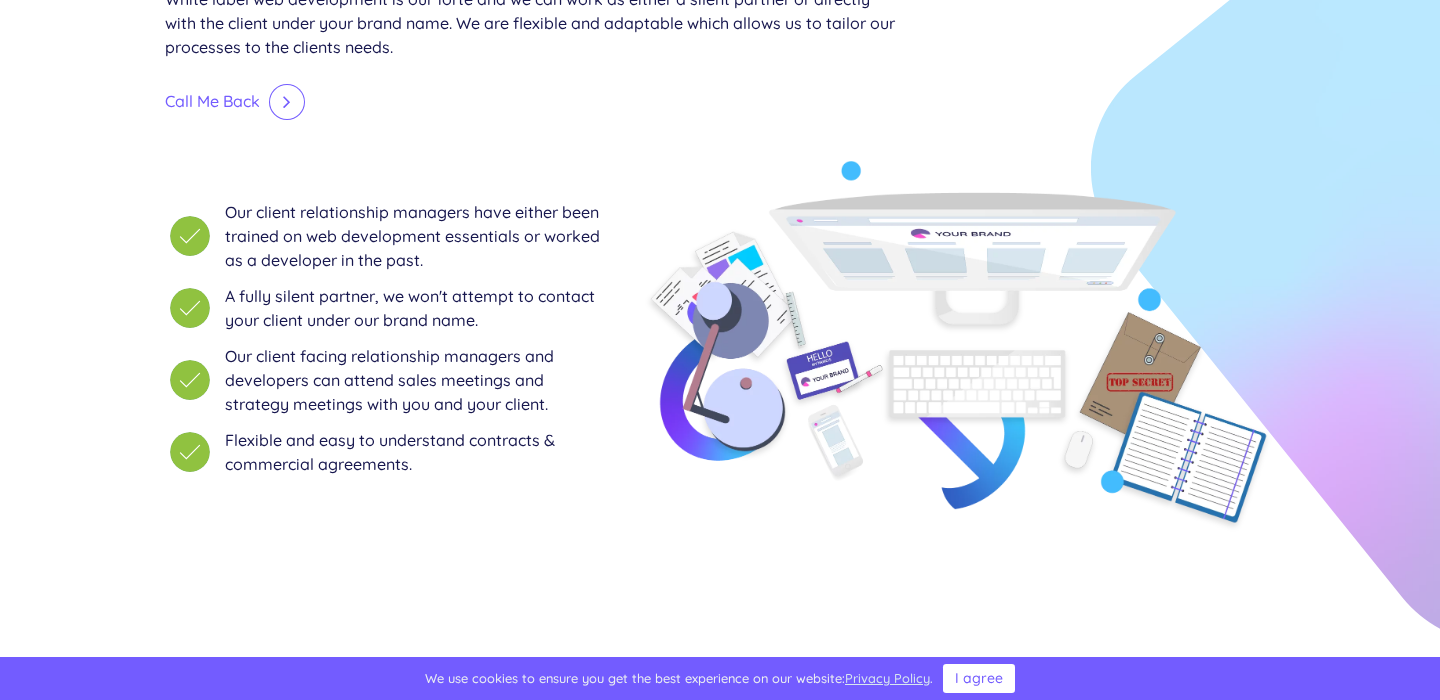scroll, scrollTop: 828, scrollLeft: 0, axis: vertical 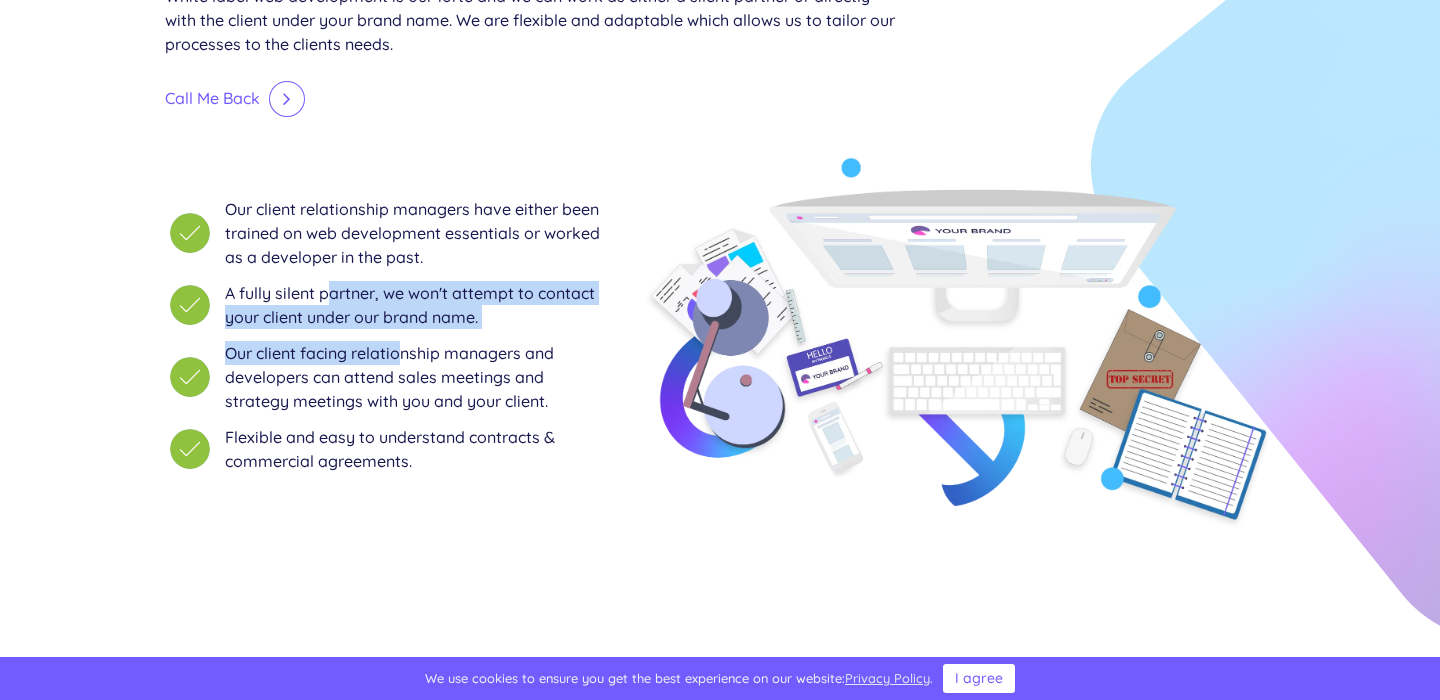 drag, startPoint x: 324, startPoint y: 293, endPoint x: 395, endPoint y: 340, distance: 85.146935 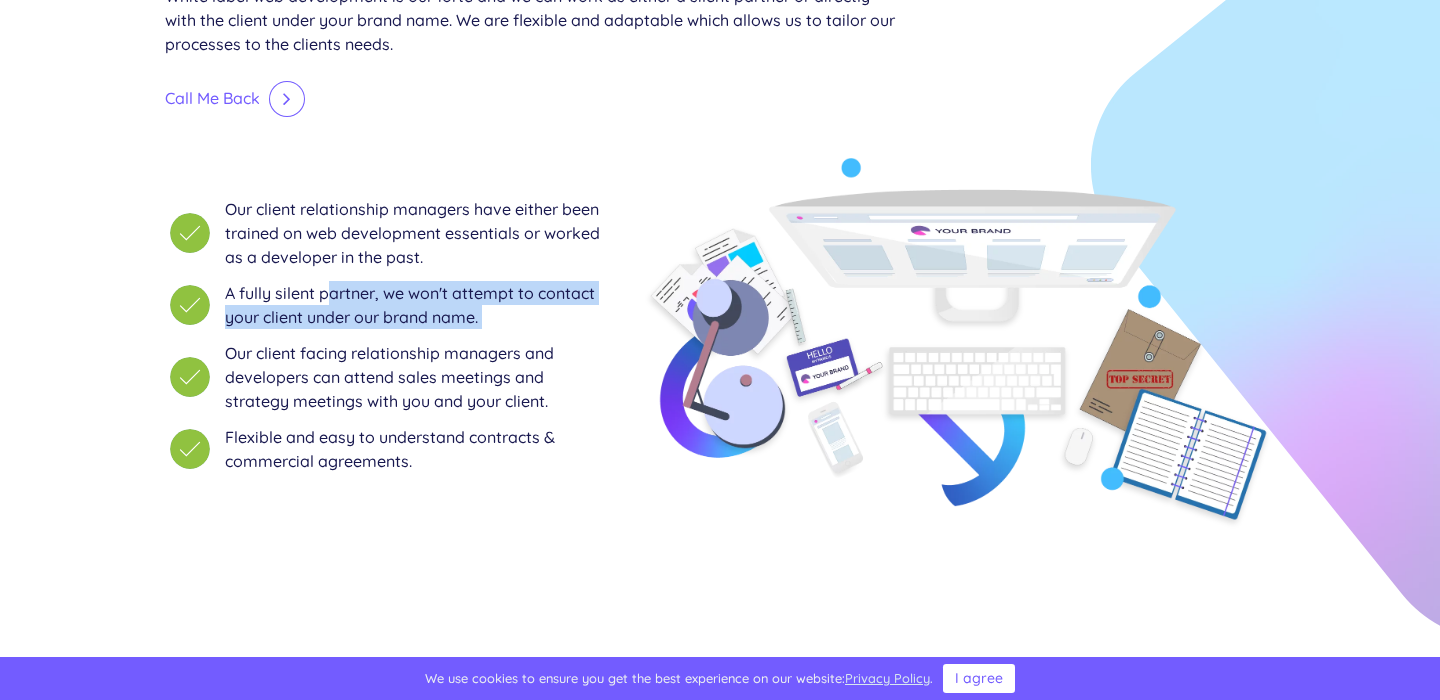 click on "Our client facing relationship managers and developers can attend sales meetings and strategy meetings with you and your client." at bounding box center (417, 377) 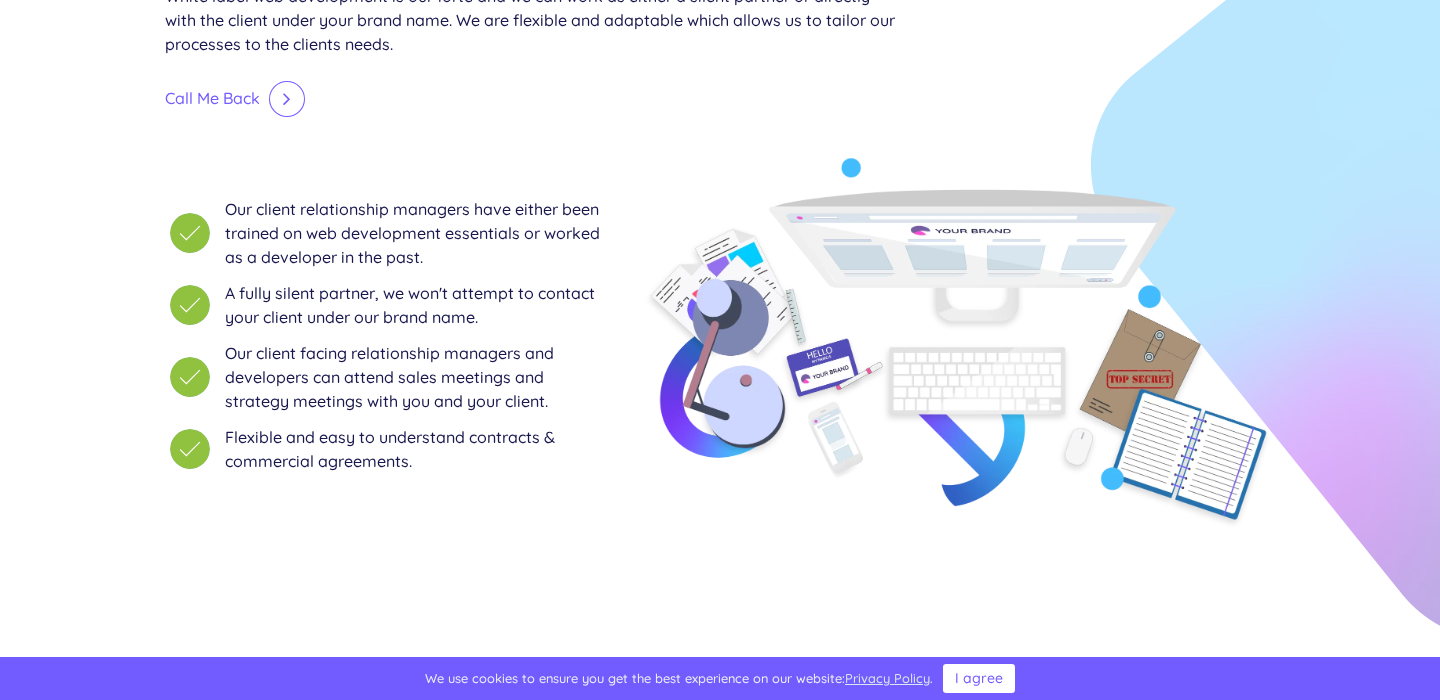 drag, startPoint x: 378, startPoint y: 295, endPoint x: 490, endPoint y: 321, distance: 114.97826 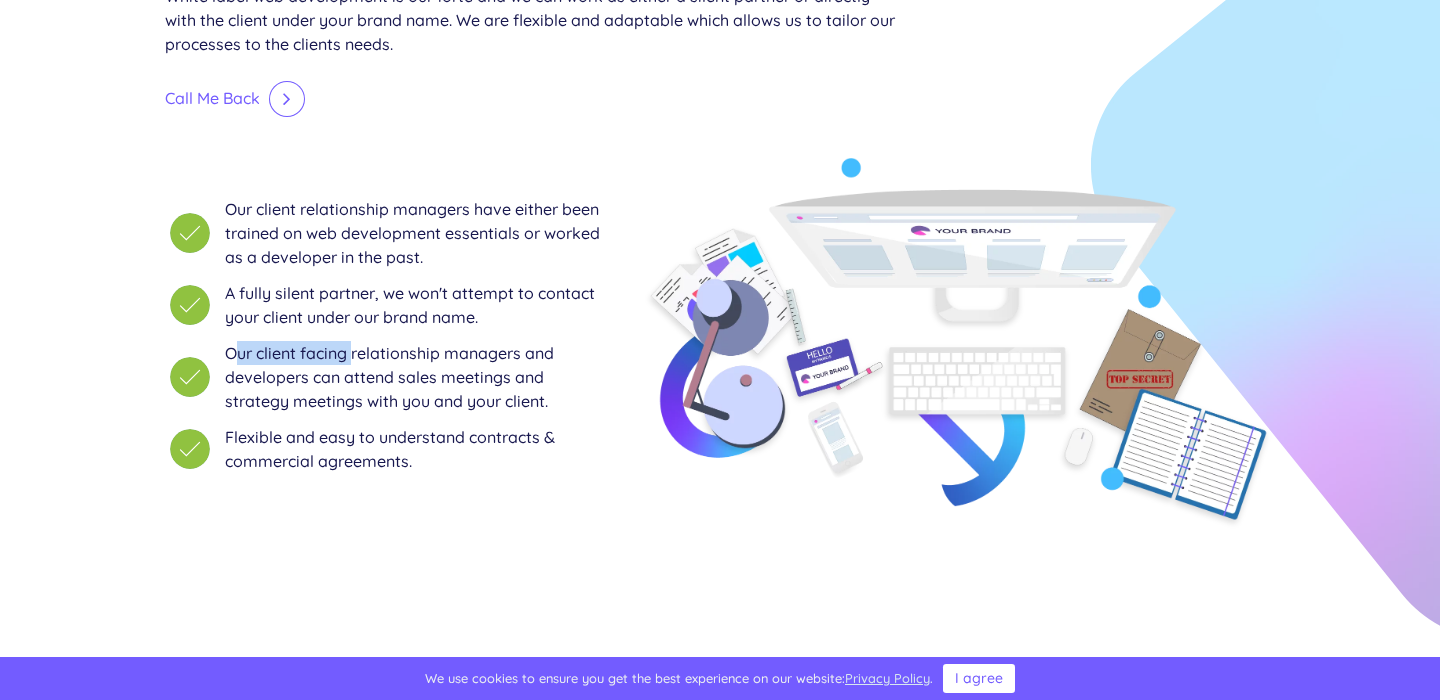drag, startPoint x: 222, startPoint y: 353, endPoint x: 349, endPoint y: 355, distance: 127.01575 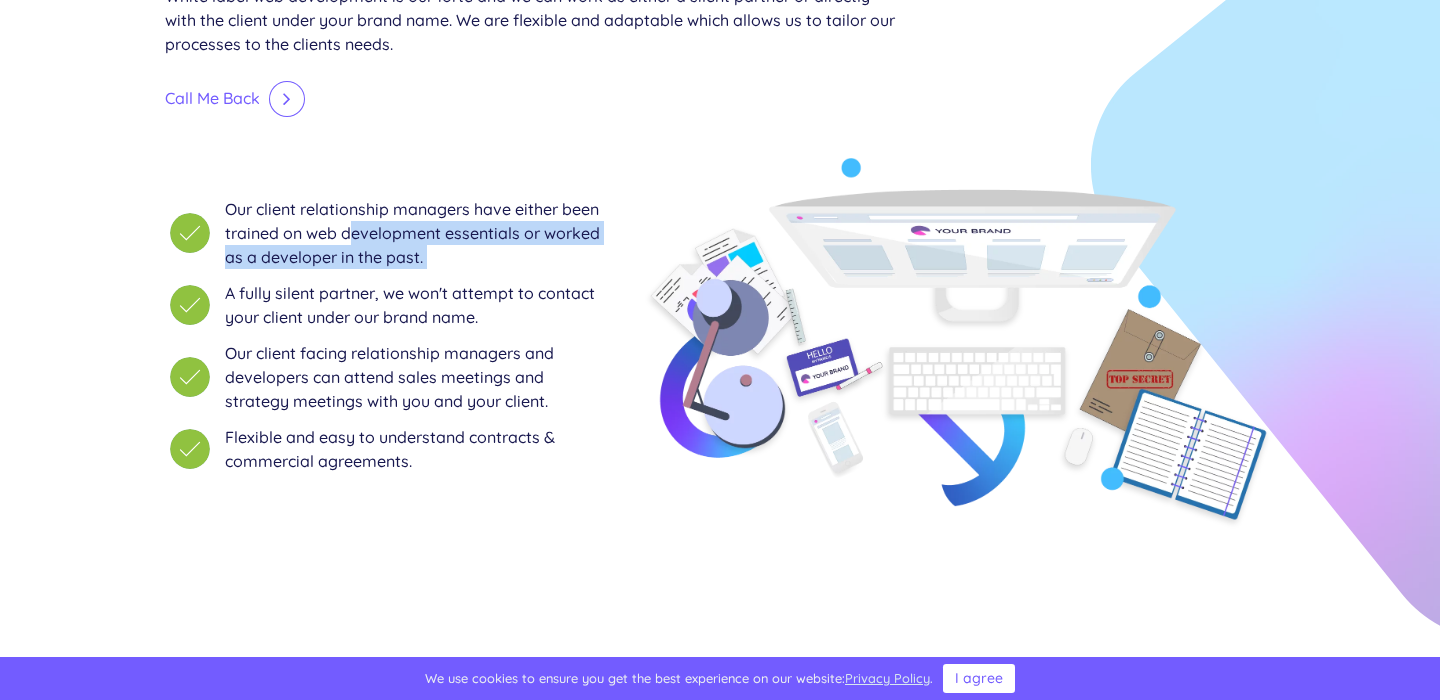 drag, startPoint x: 346, startPoint y: 223, endPoint x: 378, endPoint y: 274, distance: 60.207973 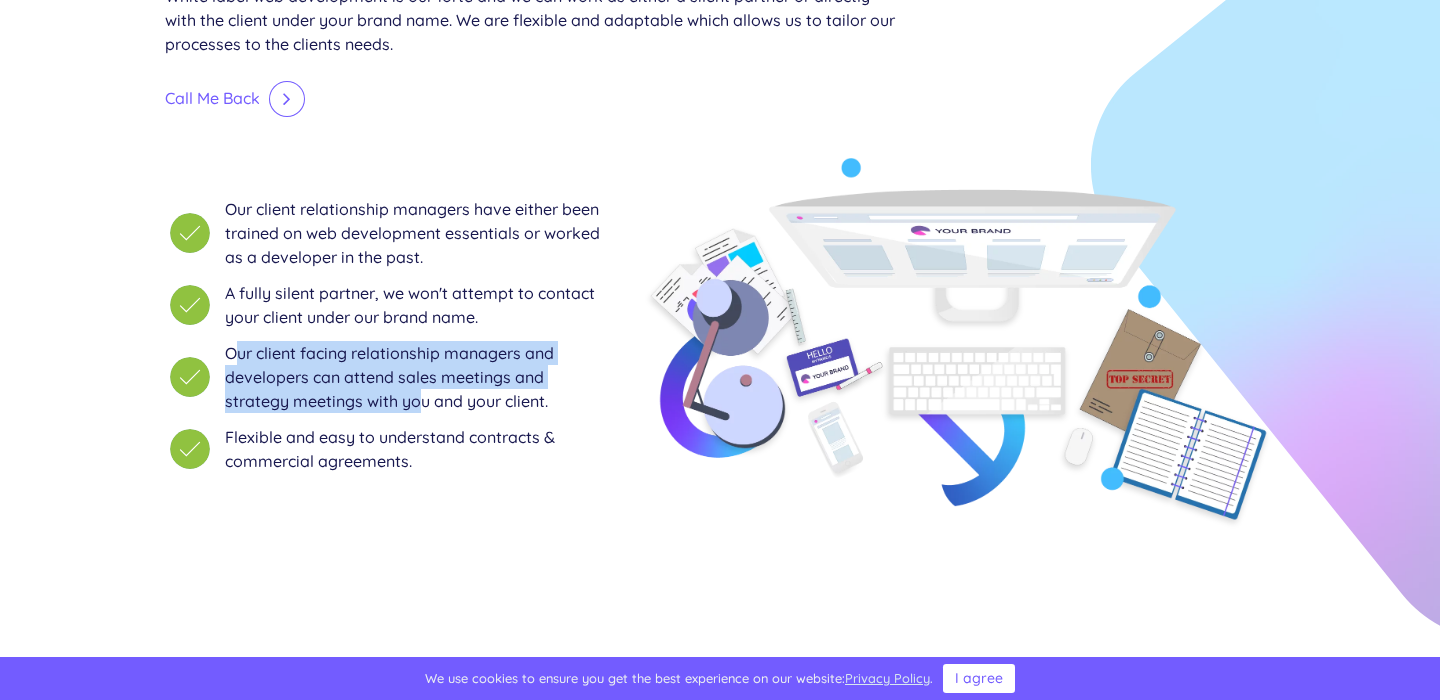 drag, startPoint x: 369, startPoint y: 340, endPoint x: 409, endPoint y: 404, distance: 75.47185 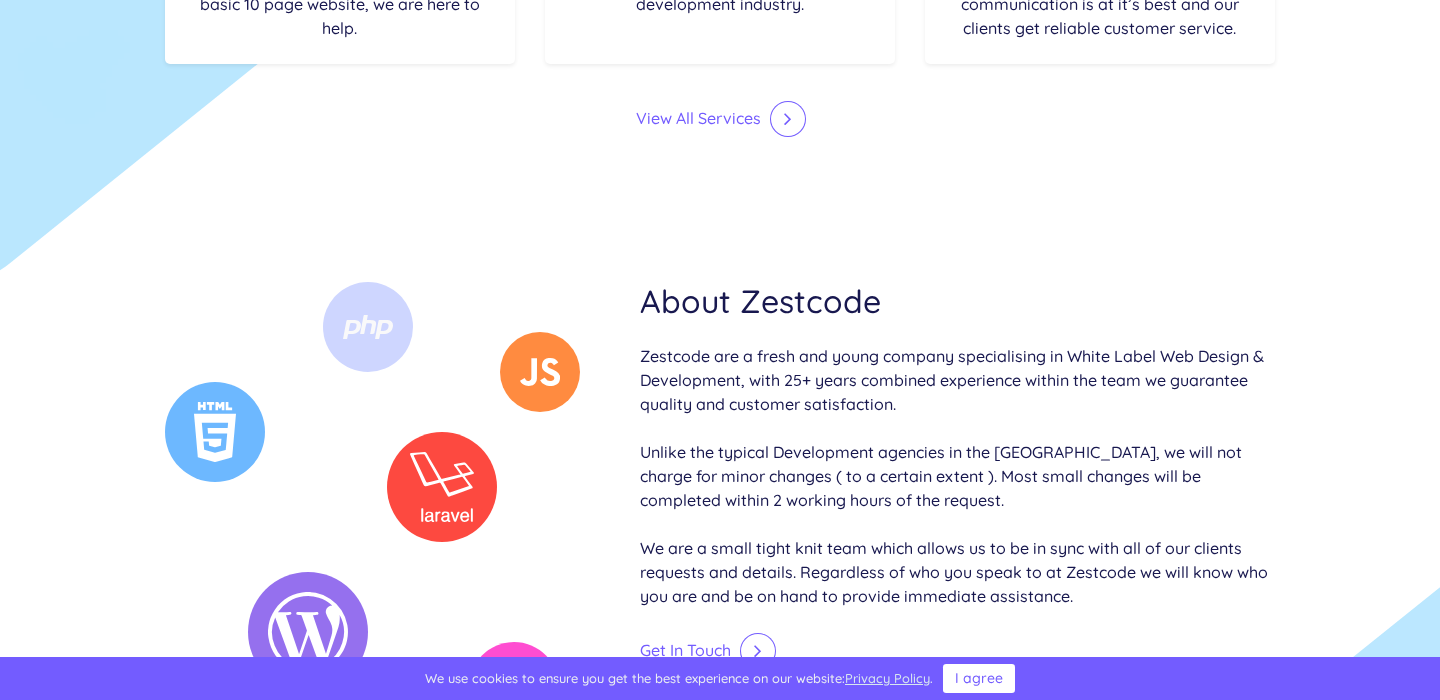 scroll, scrollTop: 1991, scrollLeft: 0, axis: vertical 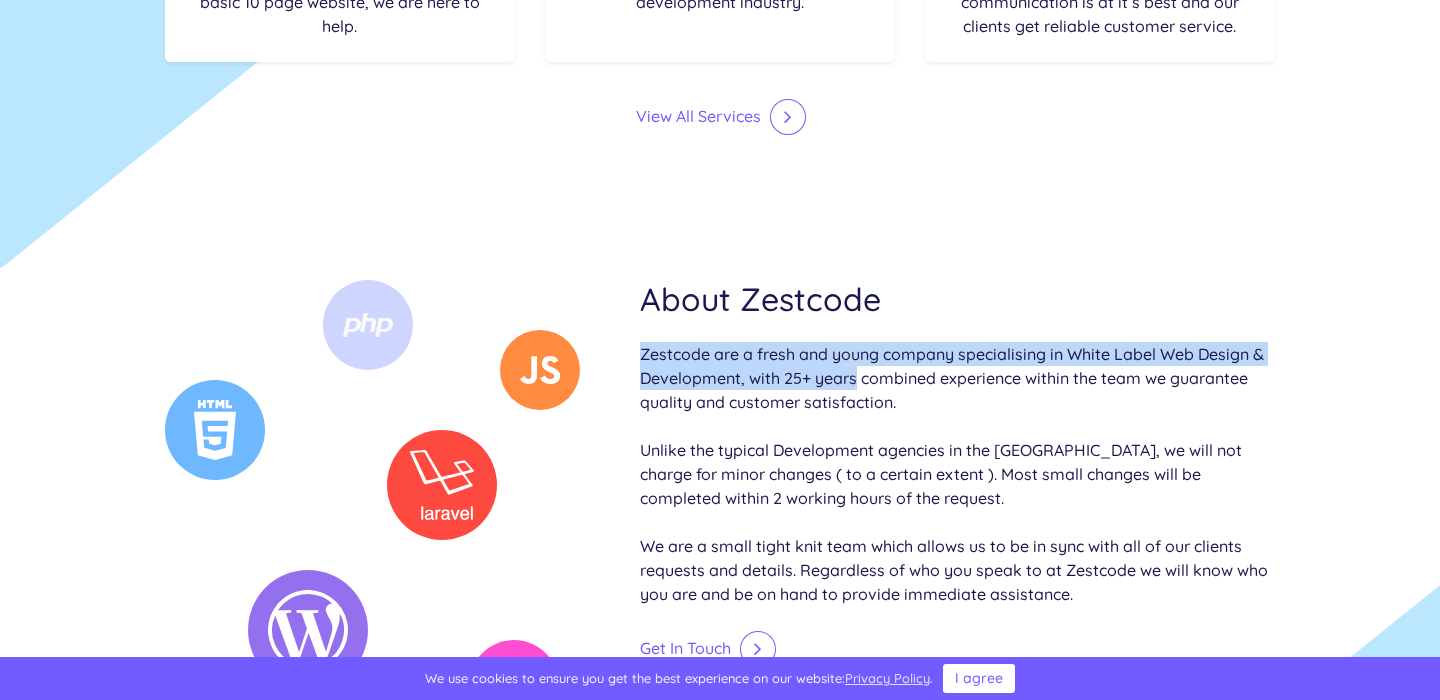 drag, startPoint x: 636, startPoint y: 348, endPoint x: 857, endPoint y: 368, distance: 221.90314 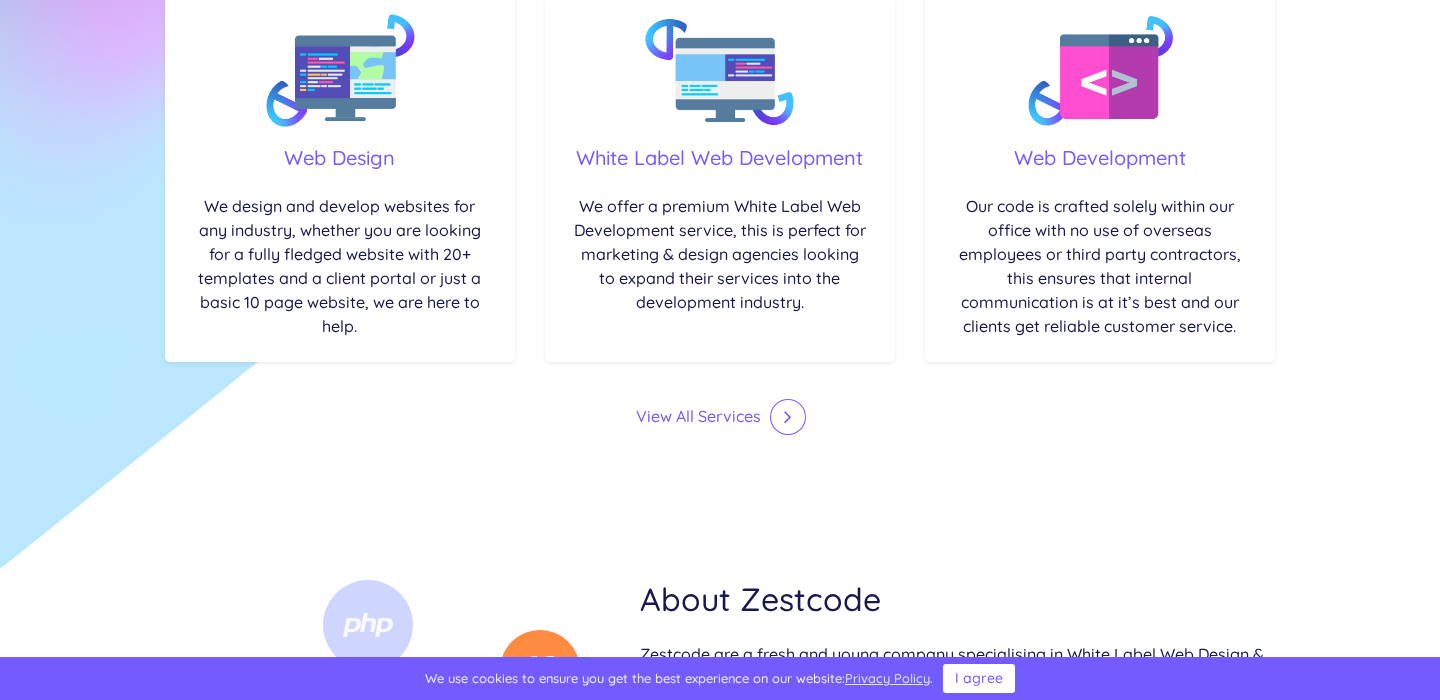 scroll, scrollTop: 1581, scrollLeft: 0, axis: vertical 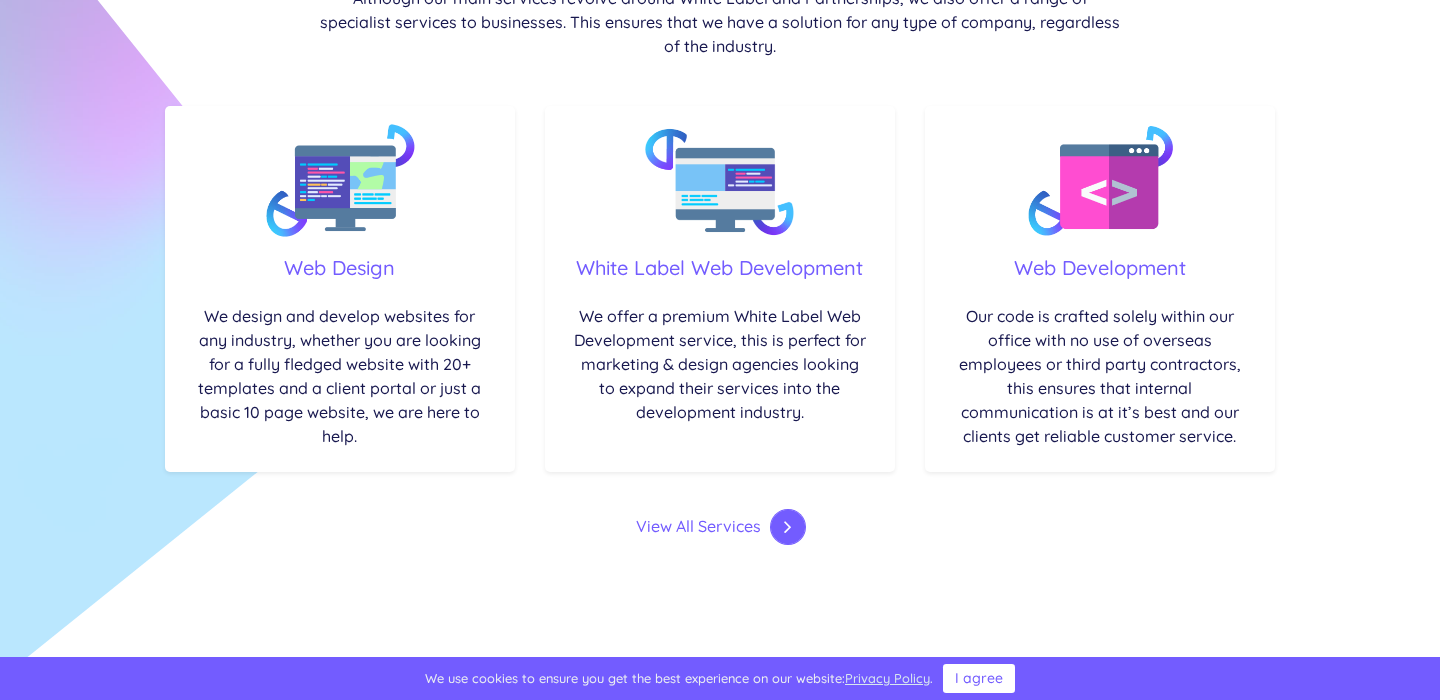 click on "View All Services" at bounding box center (698, 527) 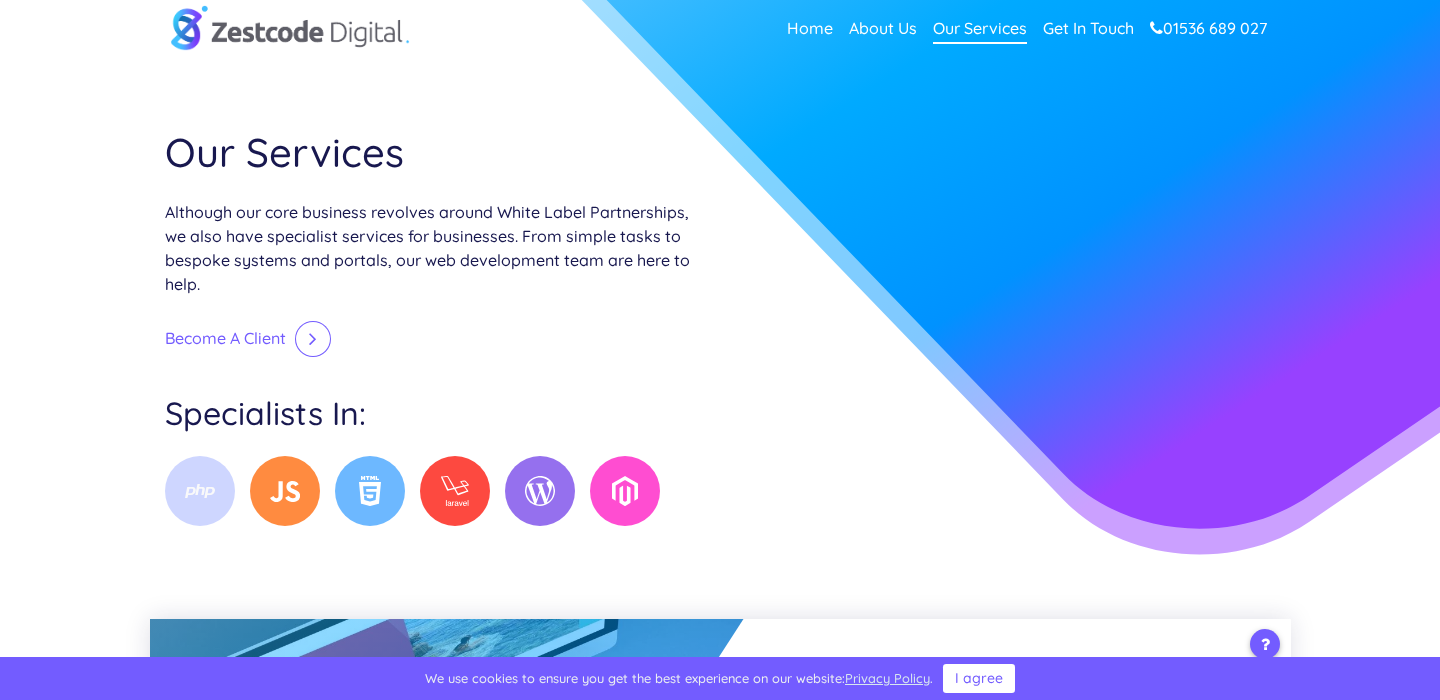 scroll, scrollTop: 580, scrollLeft: 0, axis: vertical 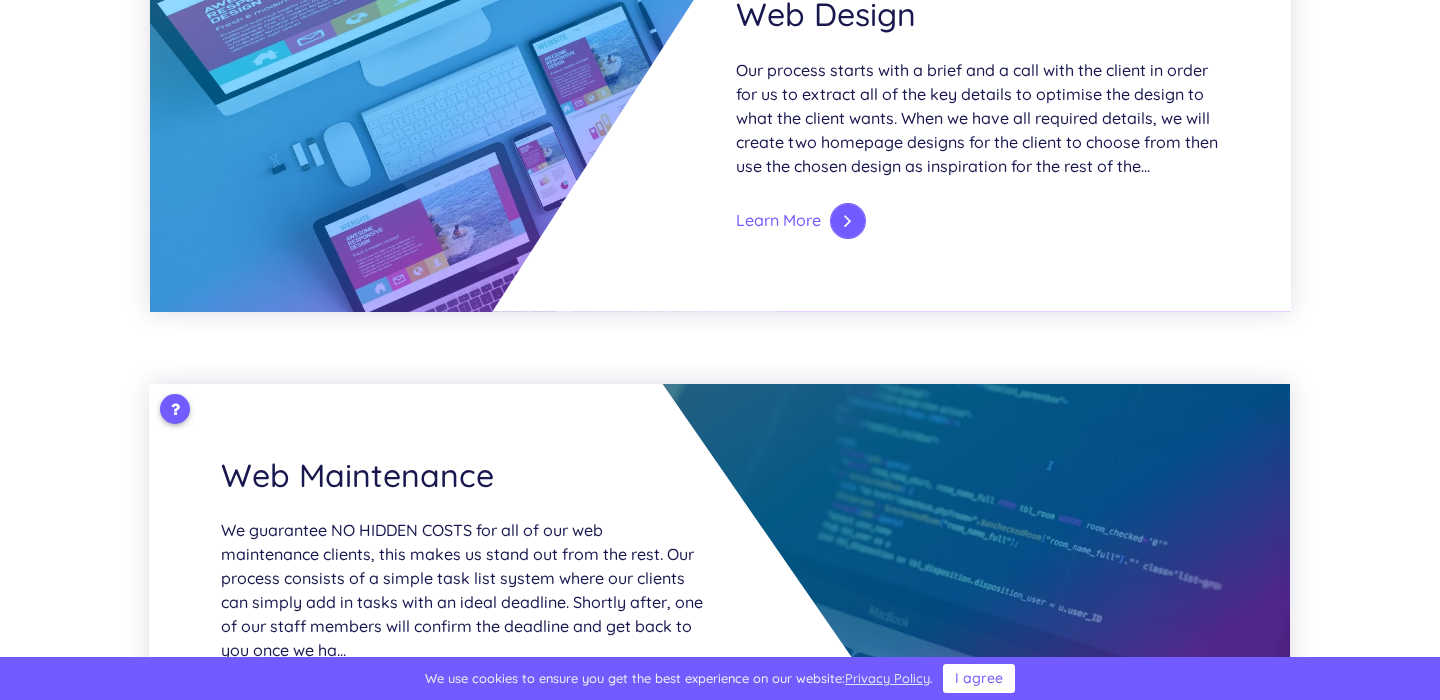 click on "Learn More" at bounding box center (778, 221) 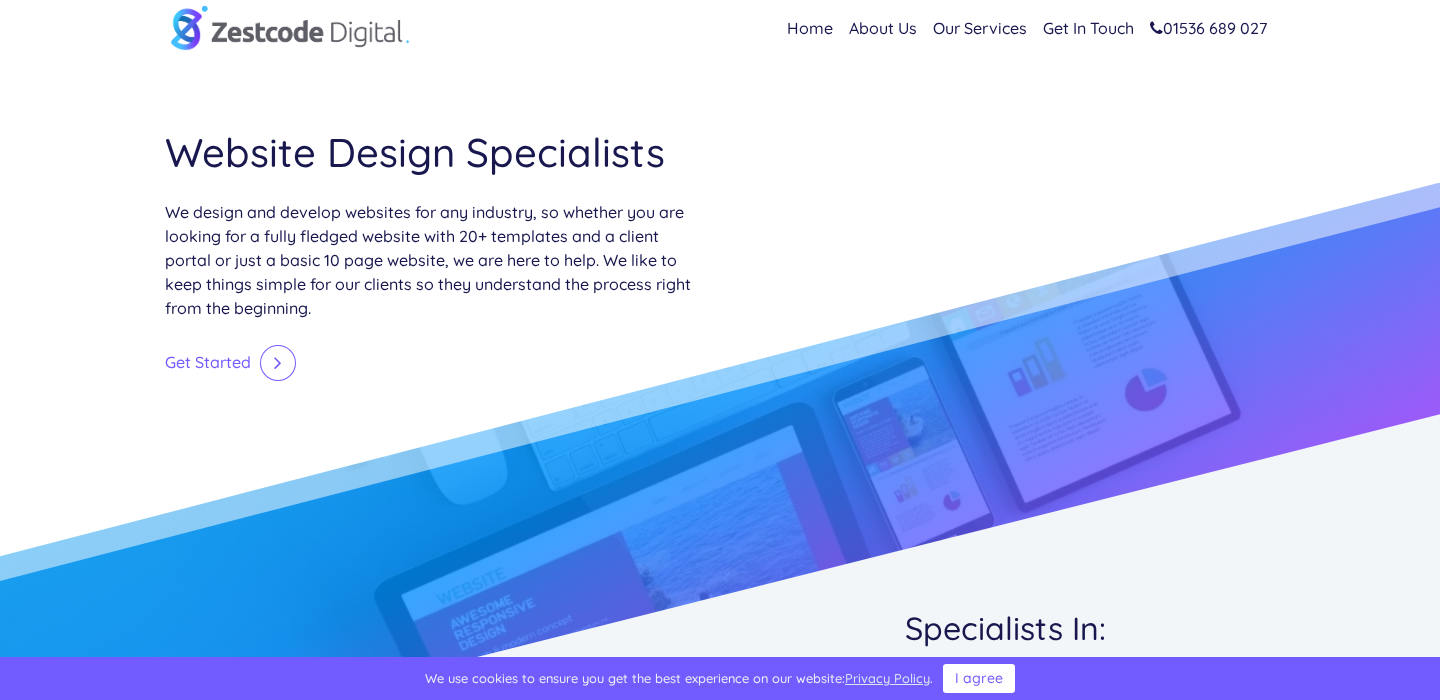scroll, scrollTop: 133, scrollLeft: 0, axis: vertical 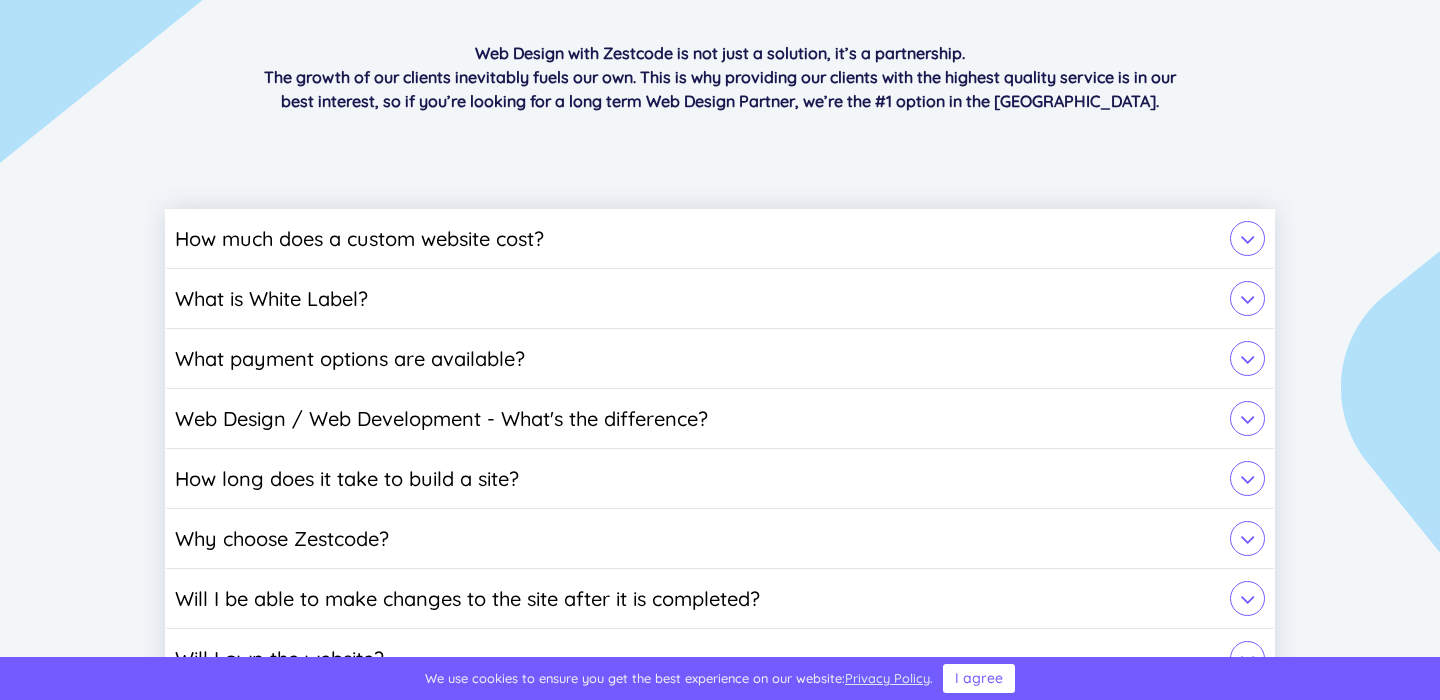 click on "How much does a custom website cost?" at bounding box center (720, 238) 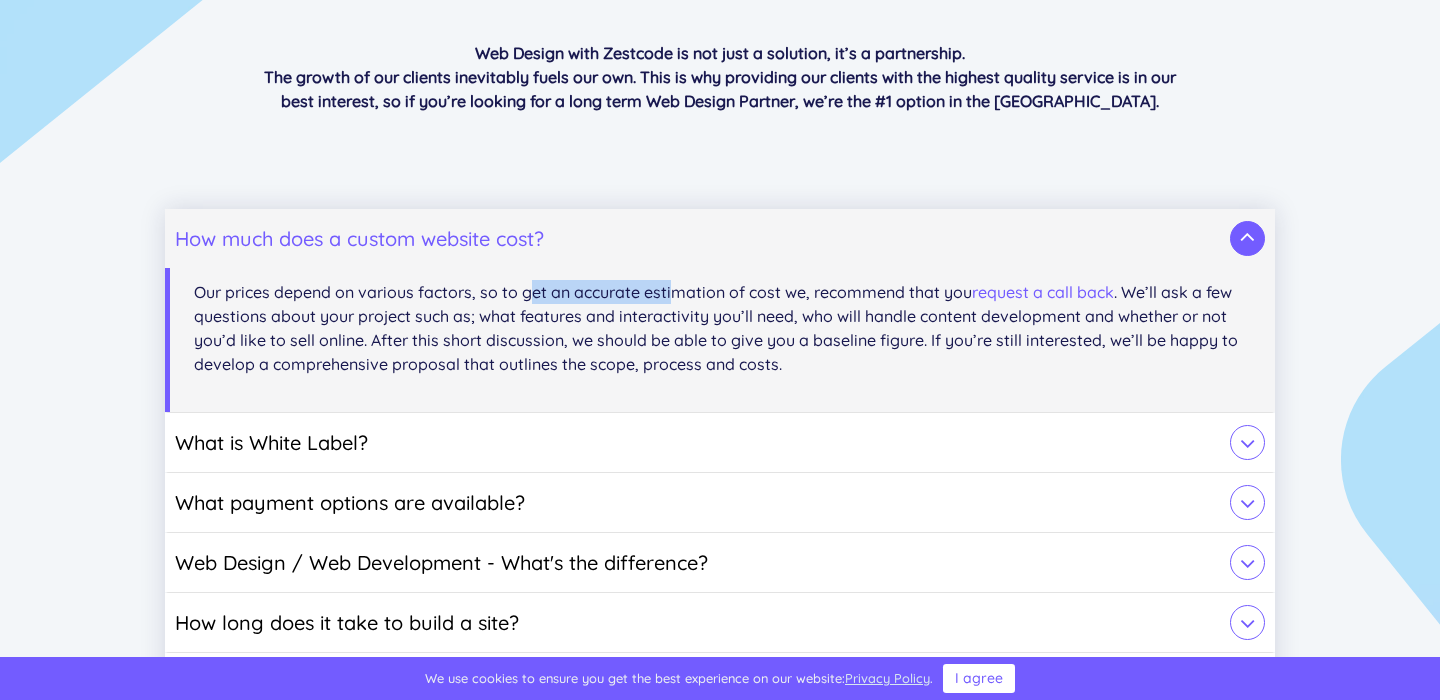 drag, startPoint x: 529, startPoint y: 299, endPoint x: 679, endPoint y: 298, distance: 150.00333 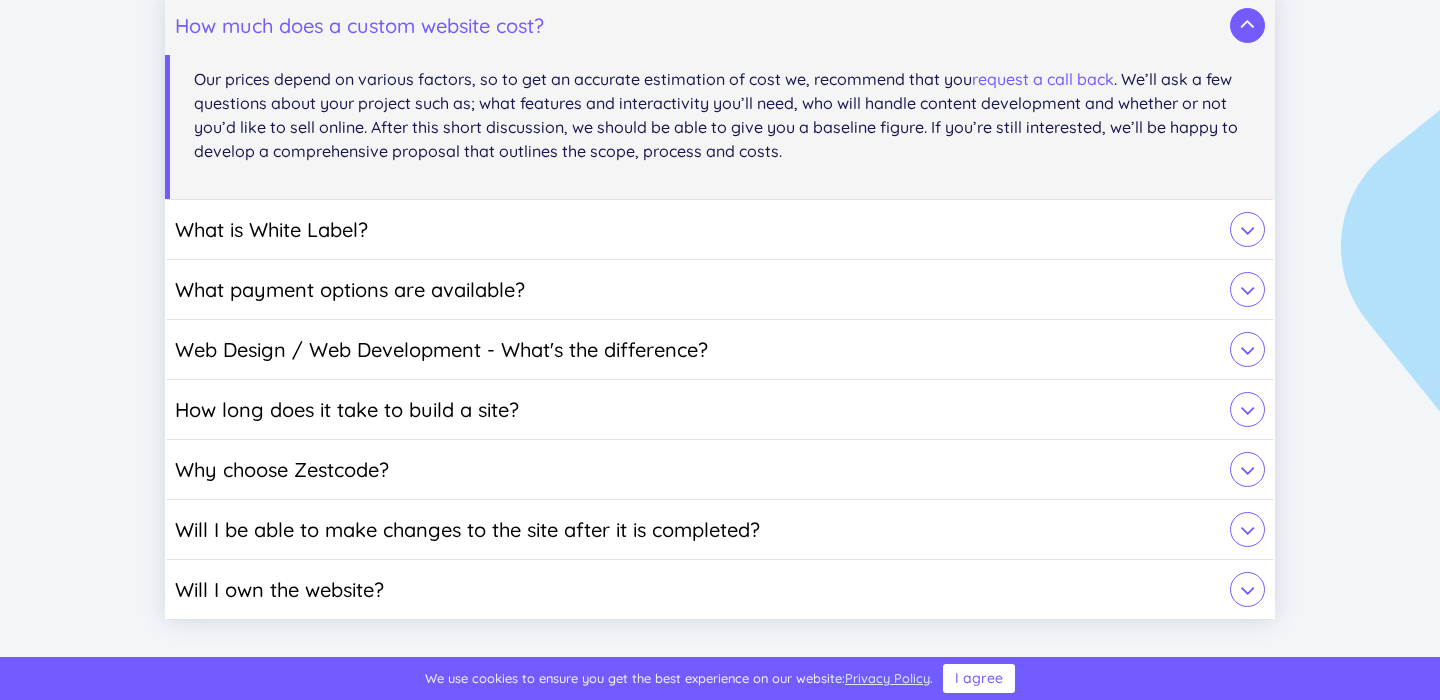 scroll, scrollTop: 1924, scrollLeft: 0, axis: vertical 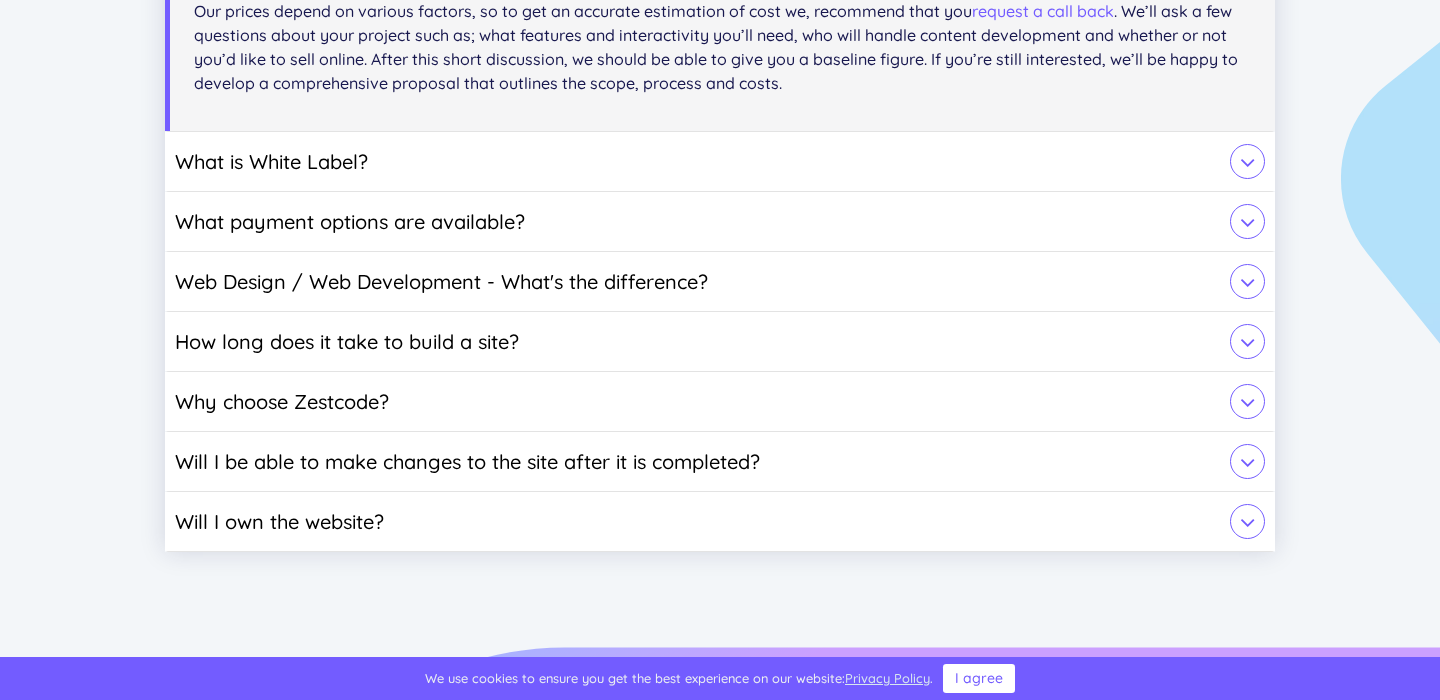 click on "What is White Label?" at bounding box center (720, 161) 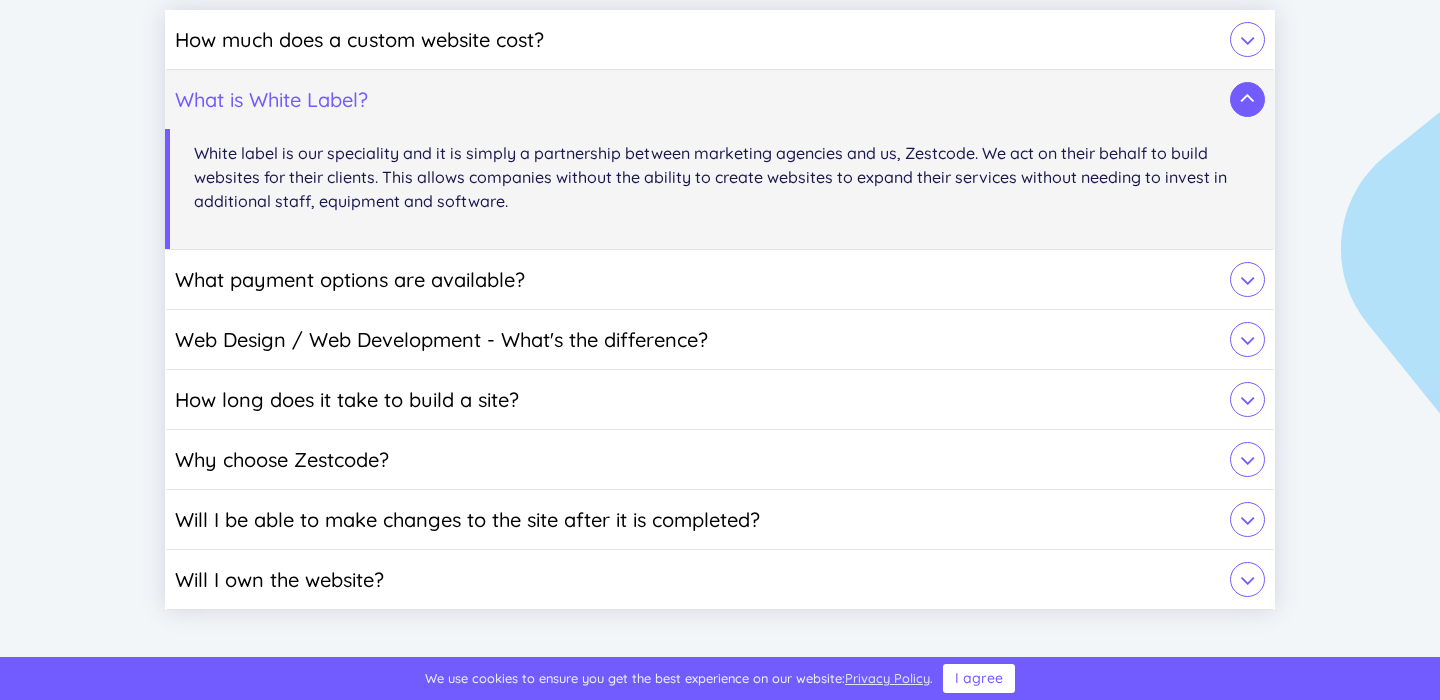 scroll, scrollTop: 1837, scrollLeft: 0, axis: vertical 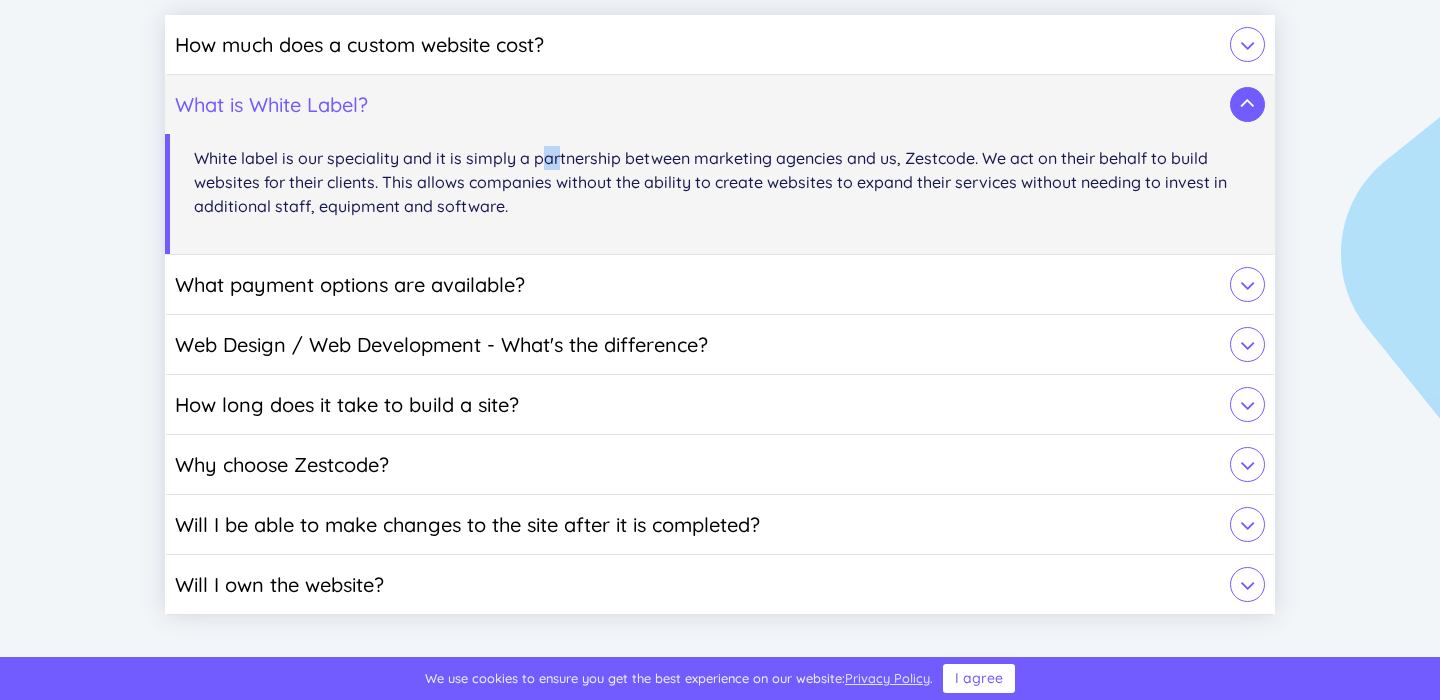 drag, startPoint x: 545, startPoint y: 153, endPoint x: 559, endPoint y: 157, distance: 14.56022 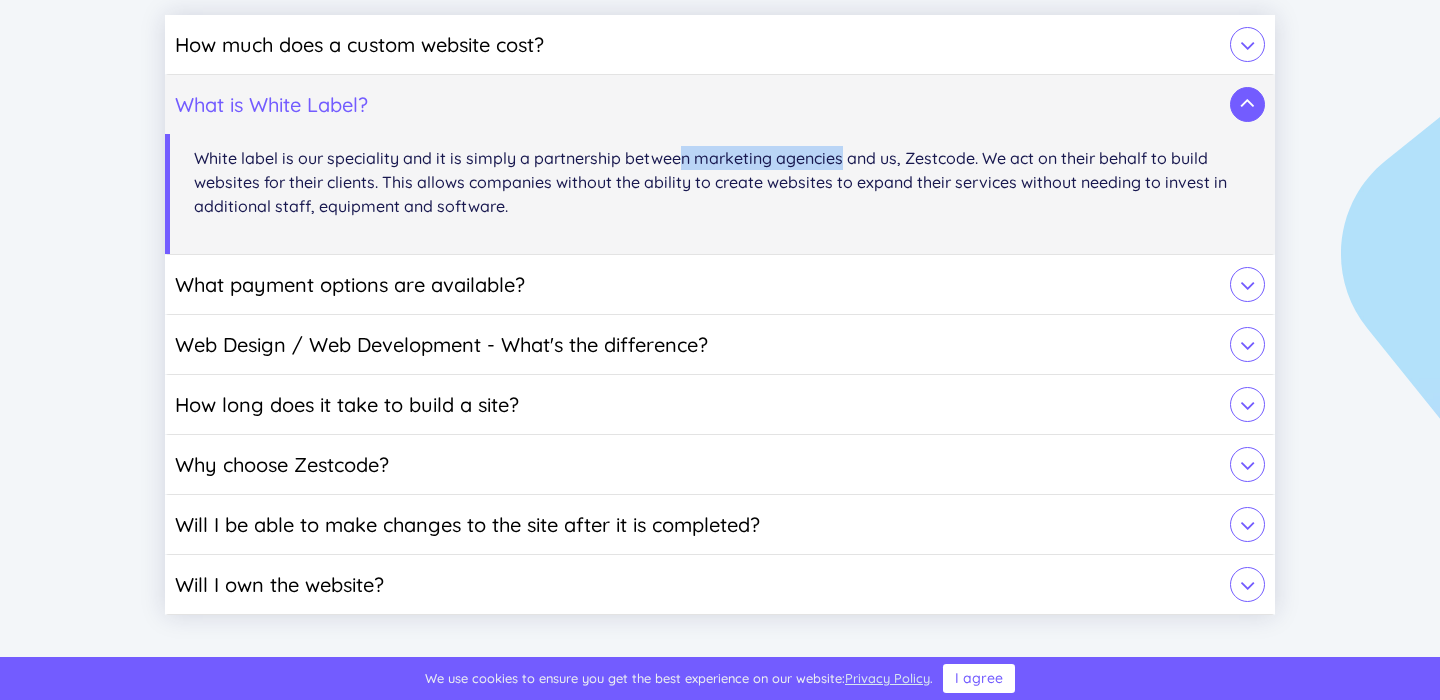 drag, startPoint x: 678, startPoint y: 153, endPoint x: 841, endPoint y: 157, distance: 163.04907 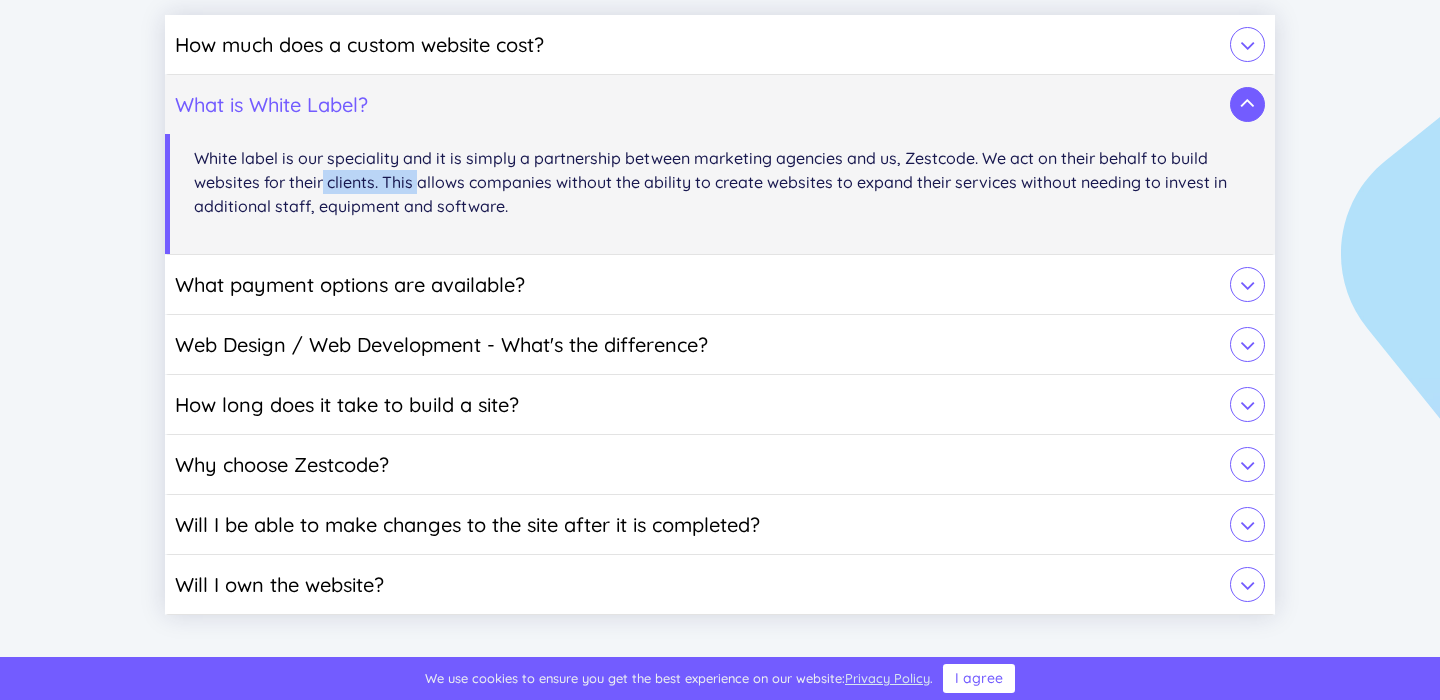drag, startPoint x: 323, startPoint y: 191, endPoint x: 417, endPoint y: 176, distance: 95.189285 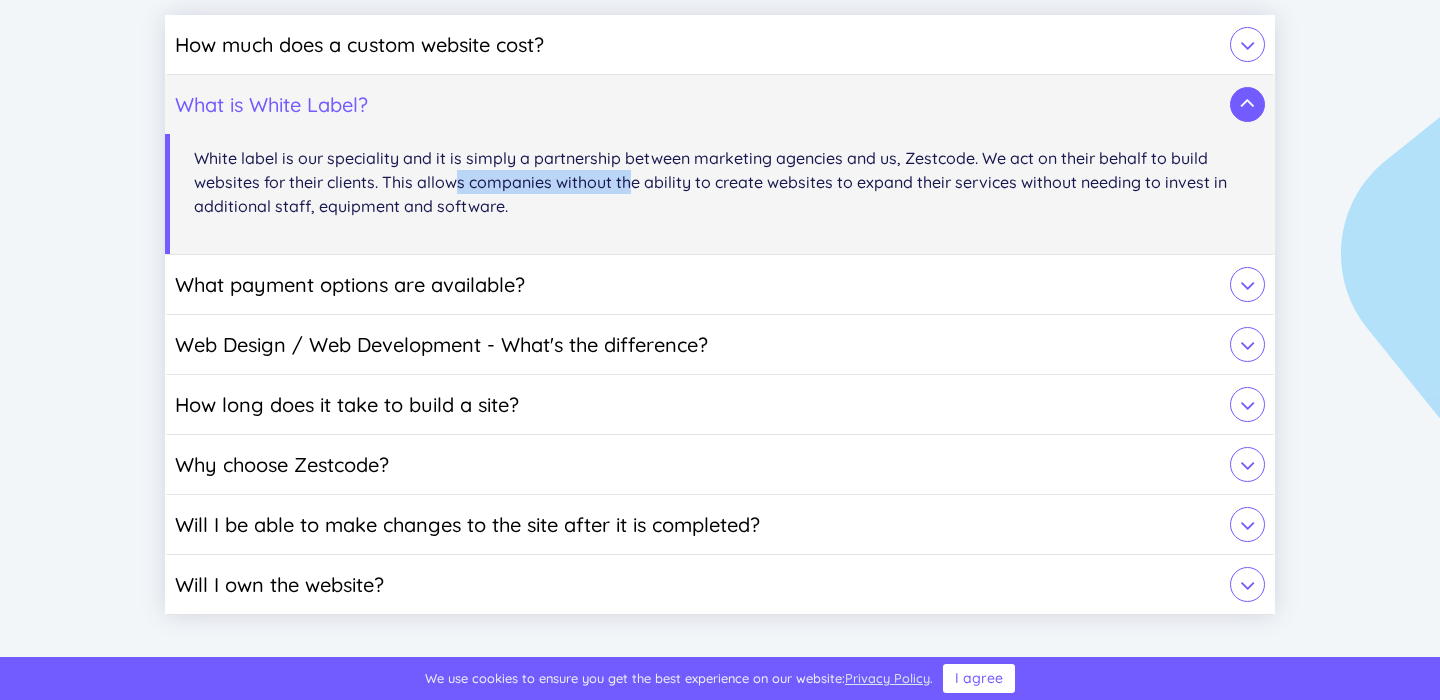 drag, startPoint x: 455, startPoint y: 178, endPoint x: 634, endPoint y: 185, distance: 179.13683 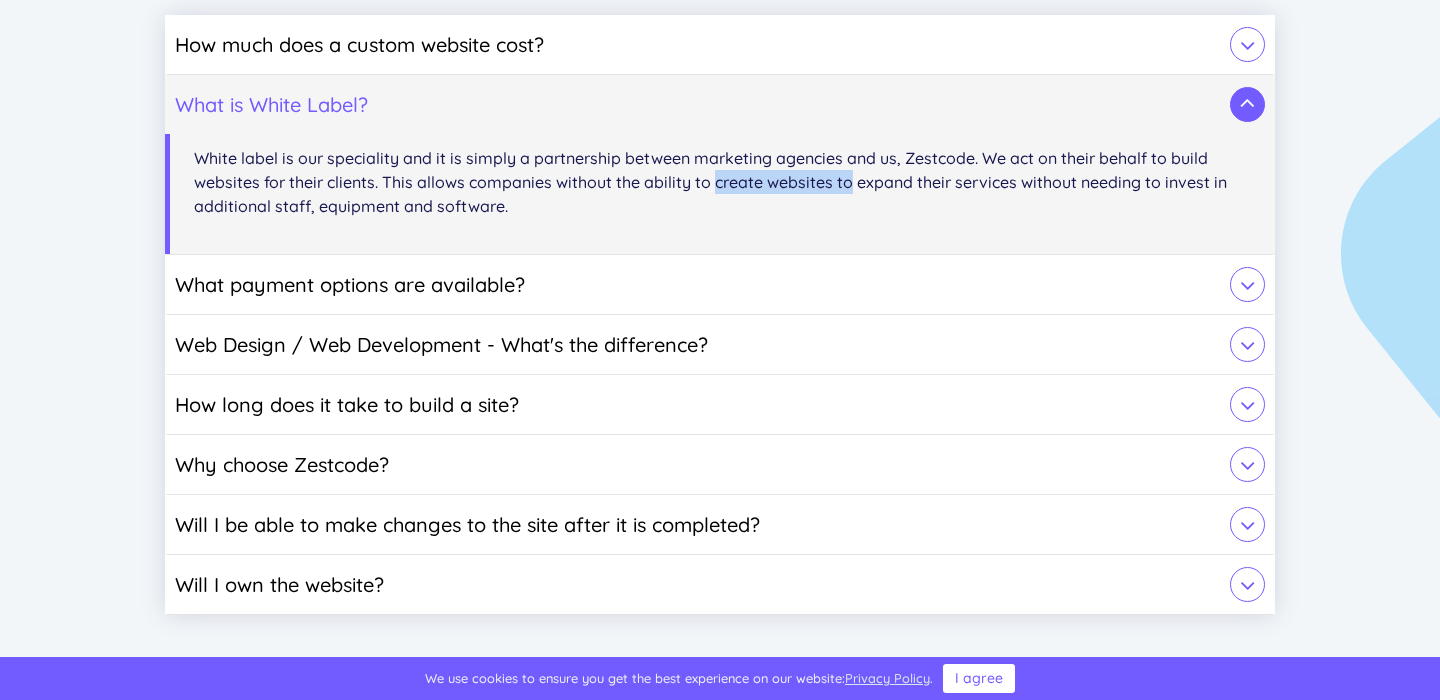 drag, startPoint x: 712, startPoint y: 182, endPoint x: 847, endPoint y: 182, distance: 135 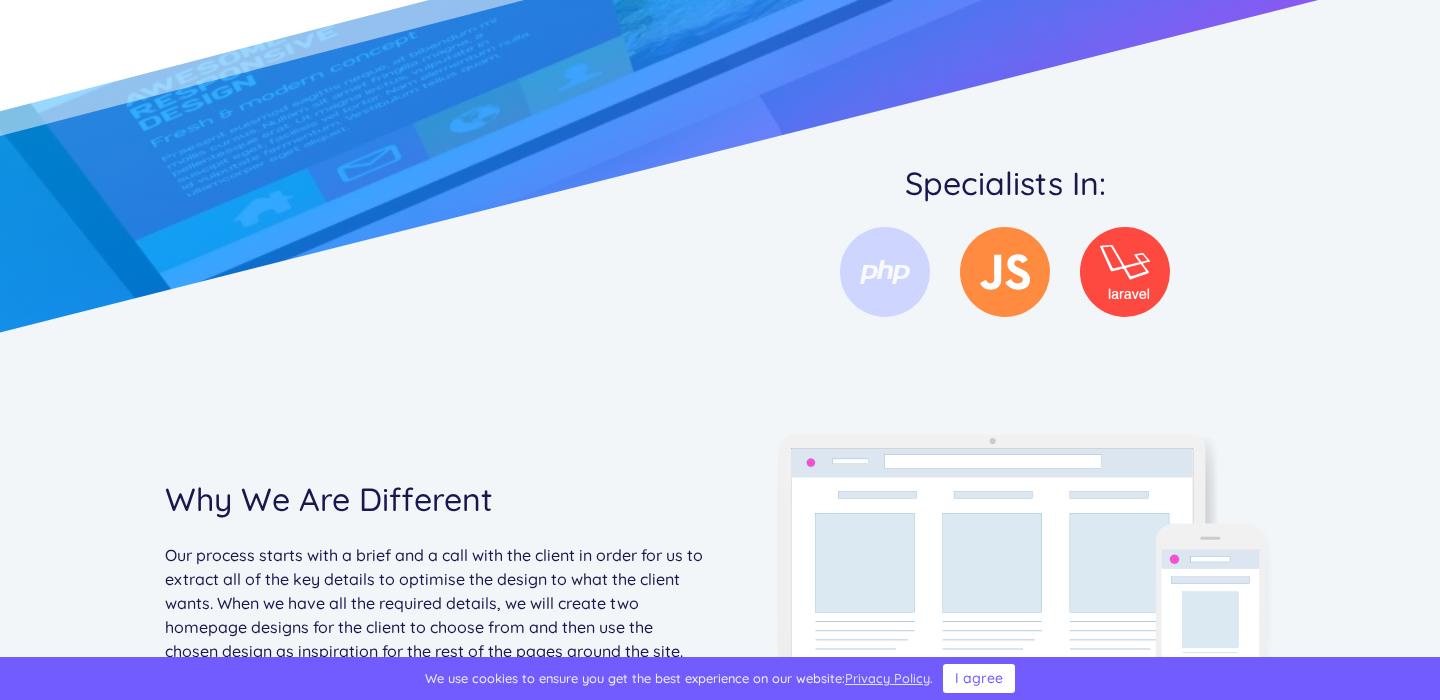 scroll, scrollTop: 0, scrollLeft: 0, axis: both 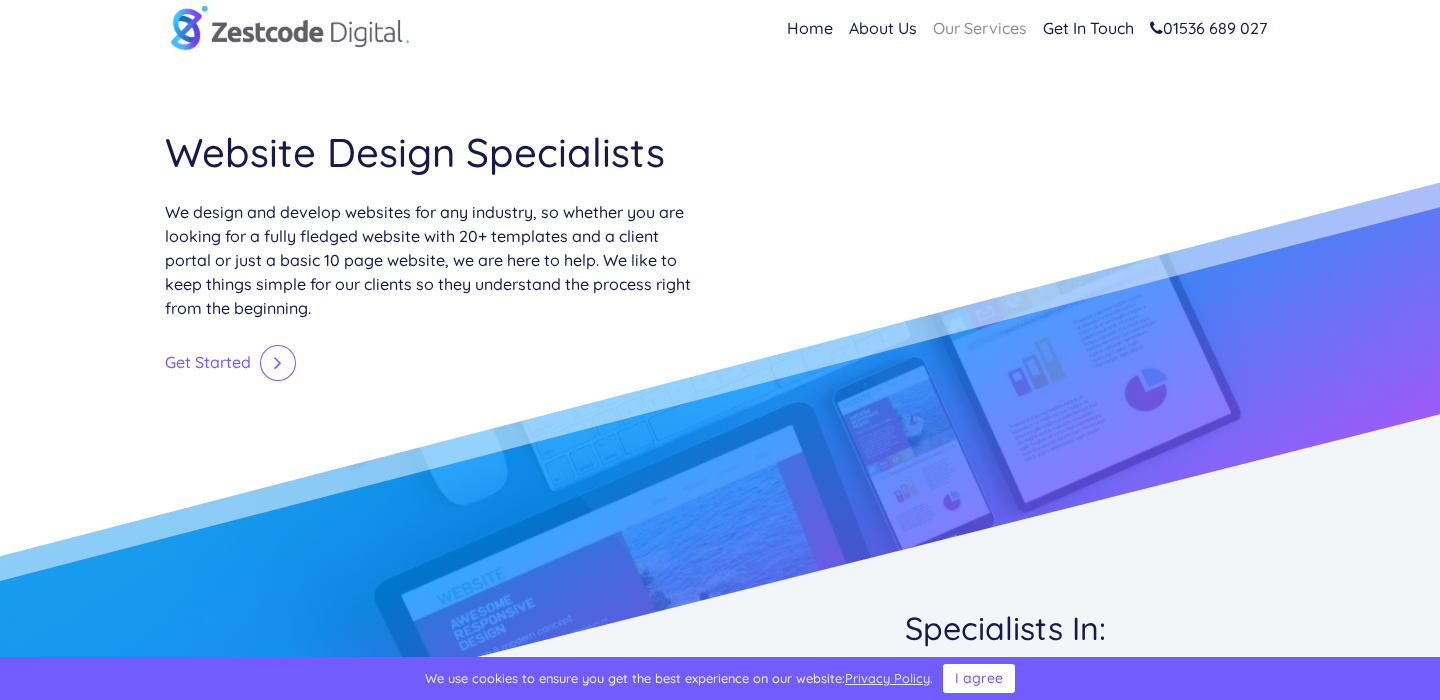 click on "Our Services" at bounding box center (980, 28) 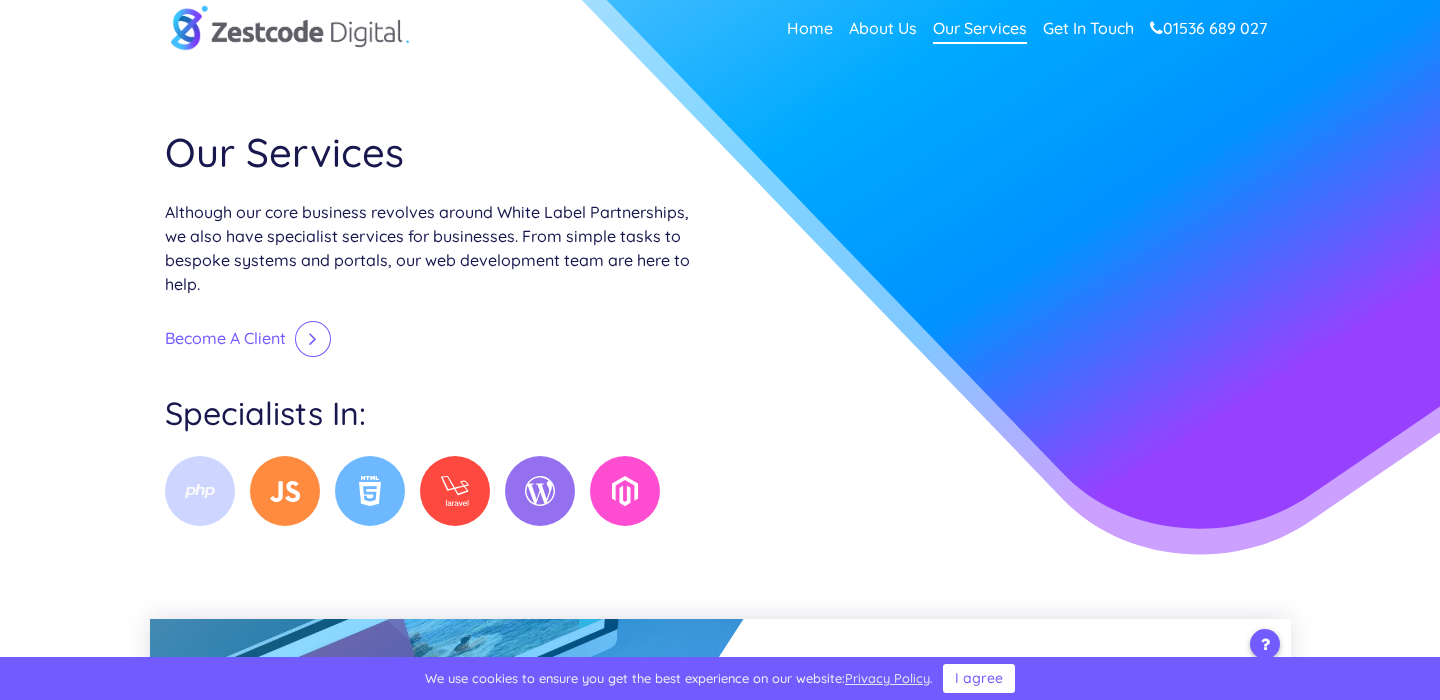 scroll, scrollTop: 2039, scrollLeft: 0, axis: vertical 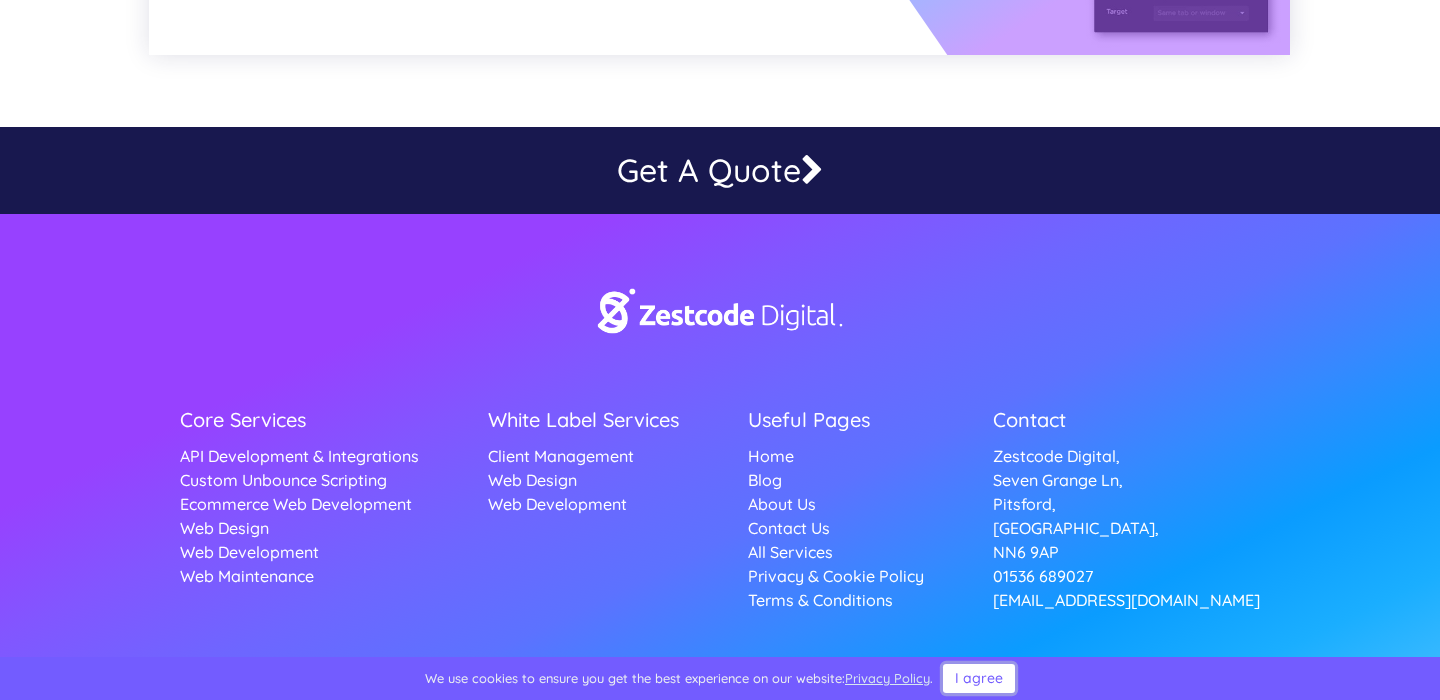 click on "I agree" at bounding box center [979, 678] 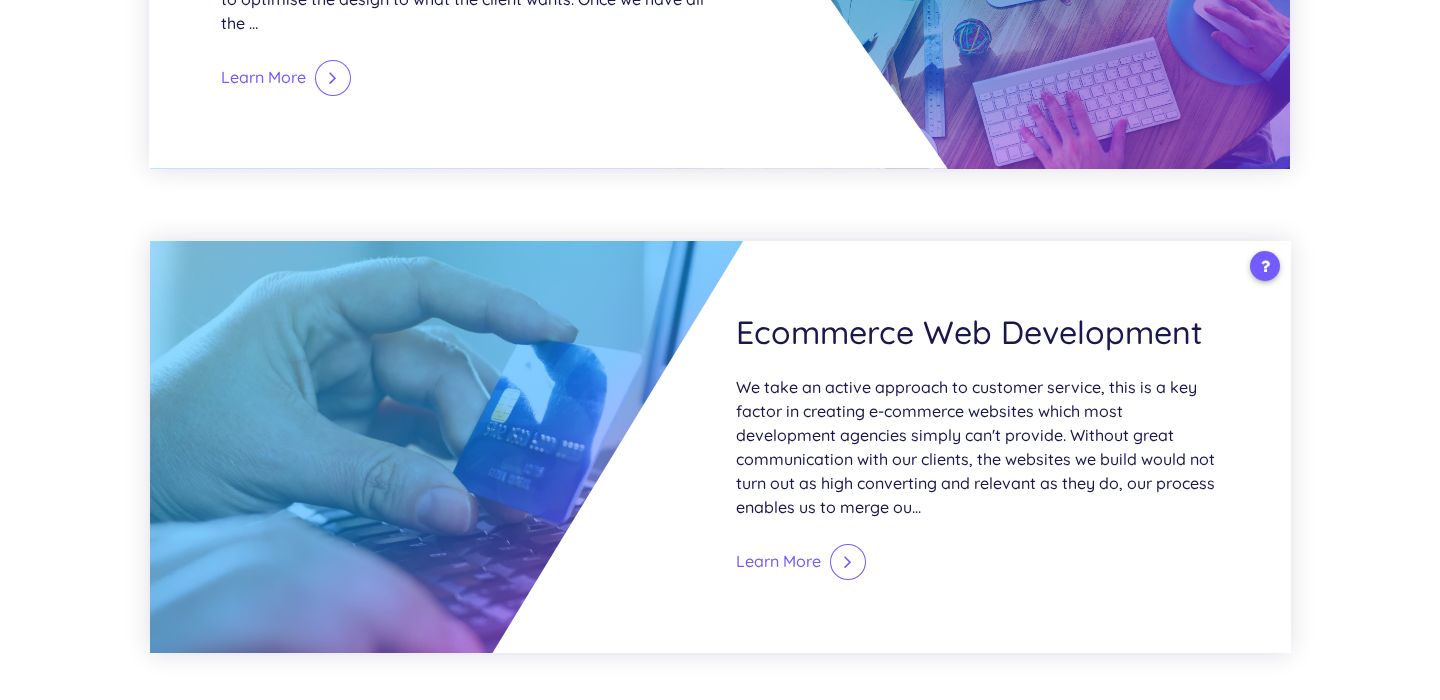 scroll, scrollTop: 2214, scrollLeft: 0, axis: vertical 